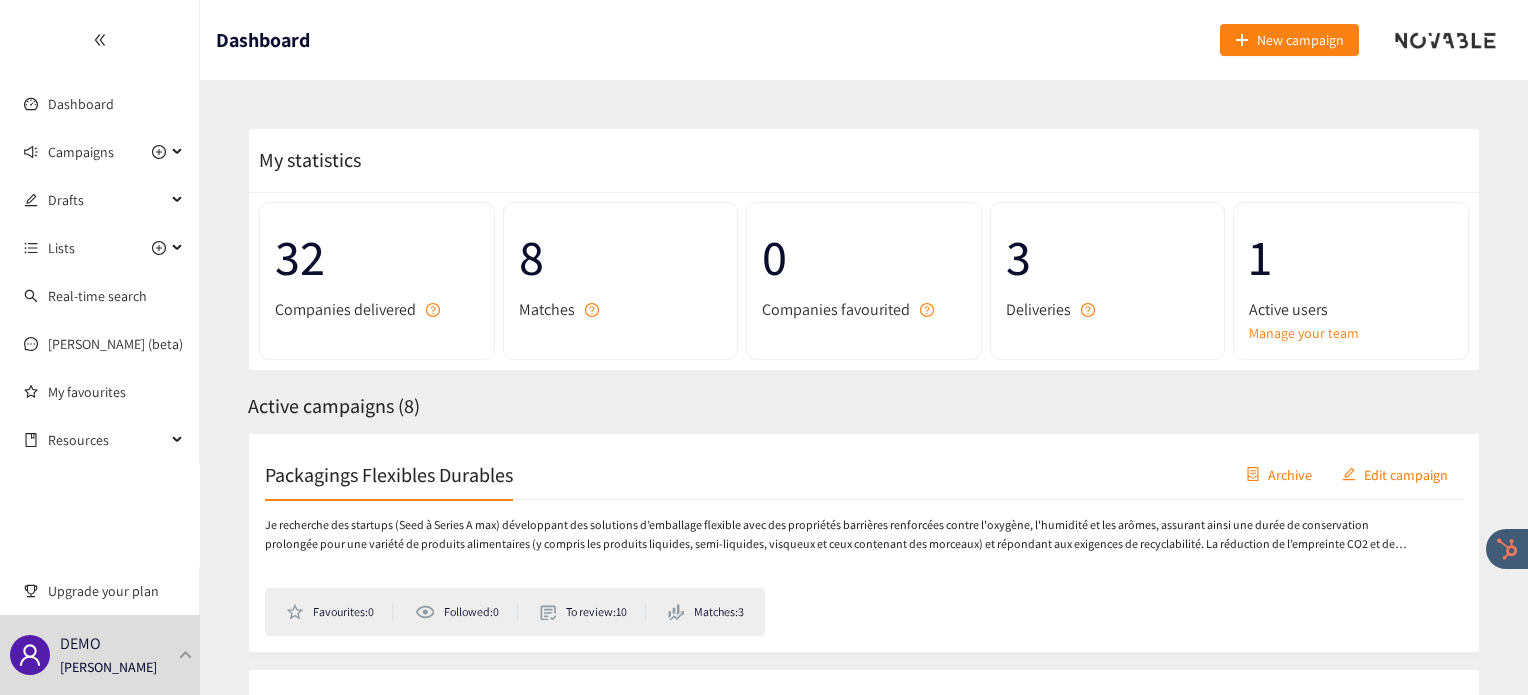 scroll, scrollTop: 0, scrollLeft: 0, axis: both 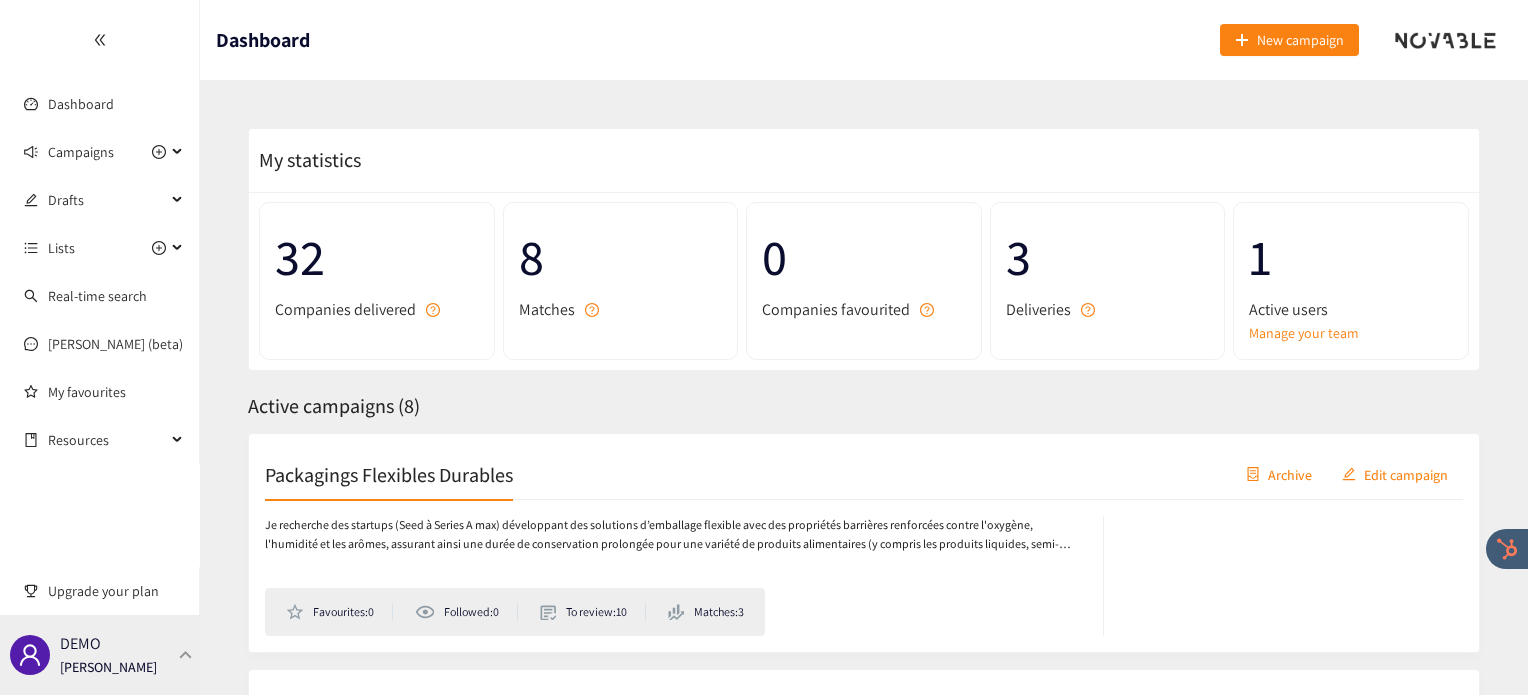 click at bounding box center (186, 654) 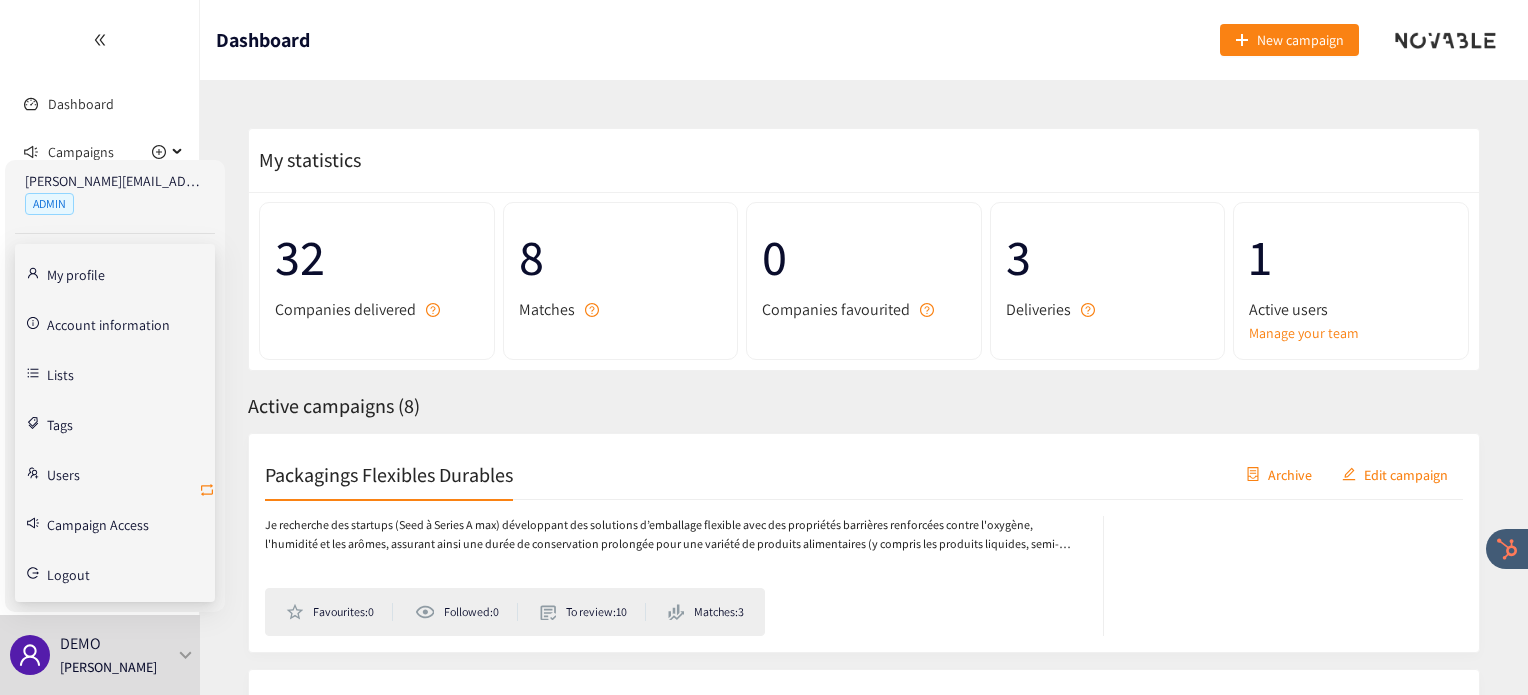 click 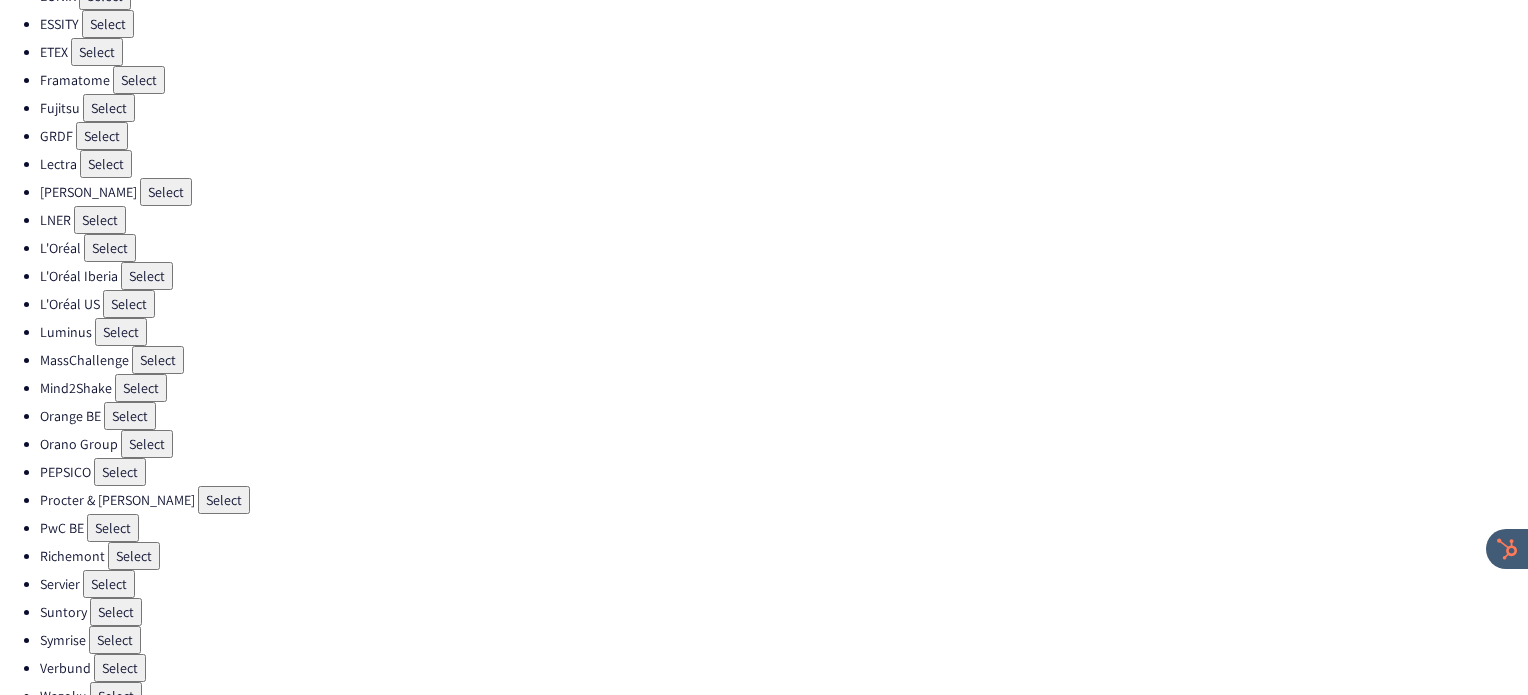 scroll, scrollTop: 511, scrollLeft: 0, axis: vertical 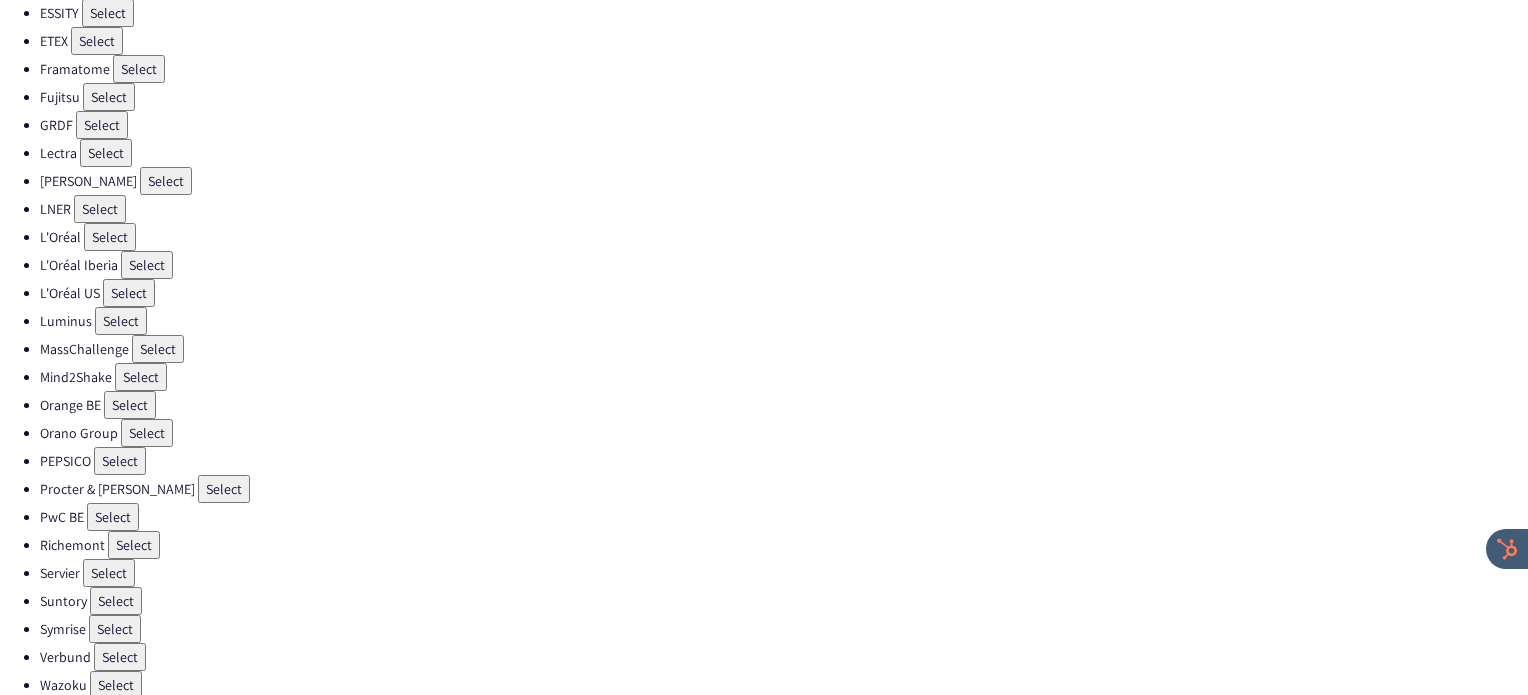 click on "Select" at bounding box center [134, 545] 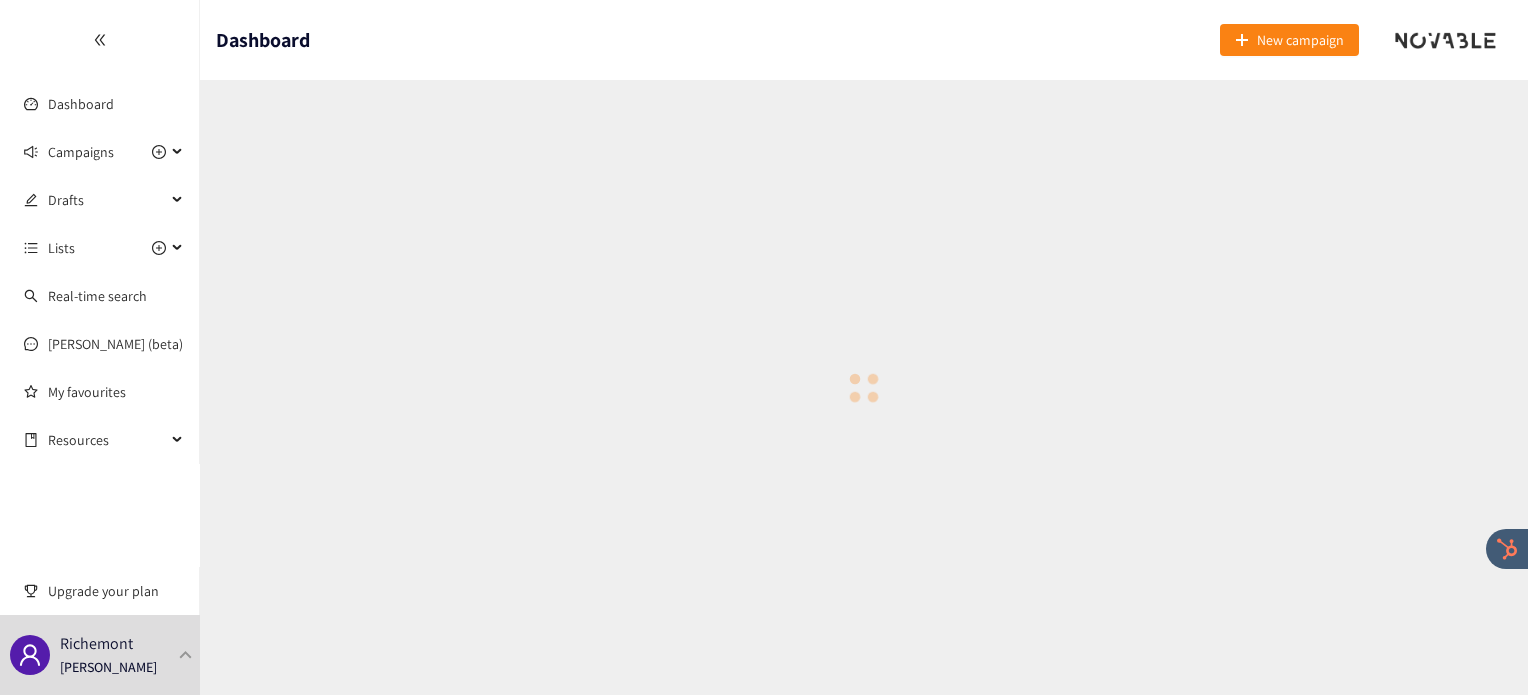 scroll, scrollTop: 0, scrollLeft: 0, axis: both 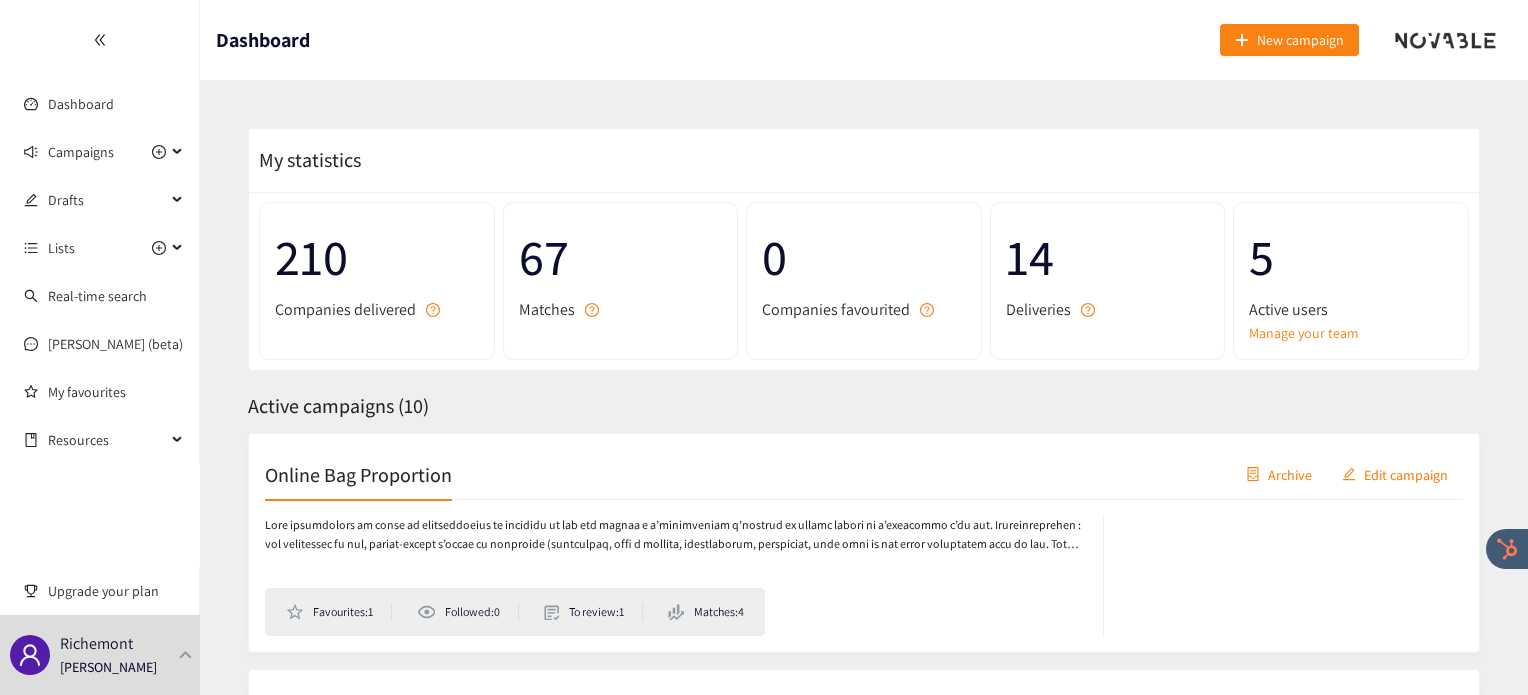 click on "Online Bag Proportion" at bounding box center (358, 474) 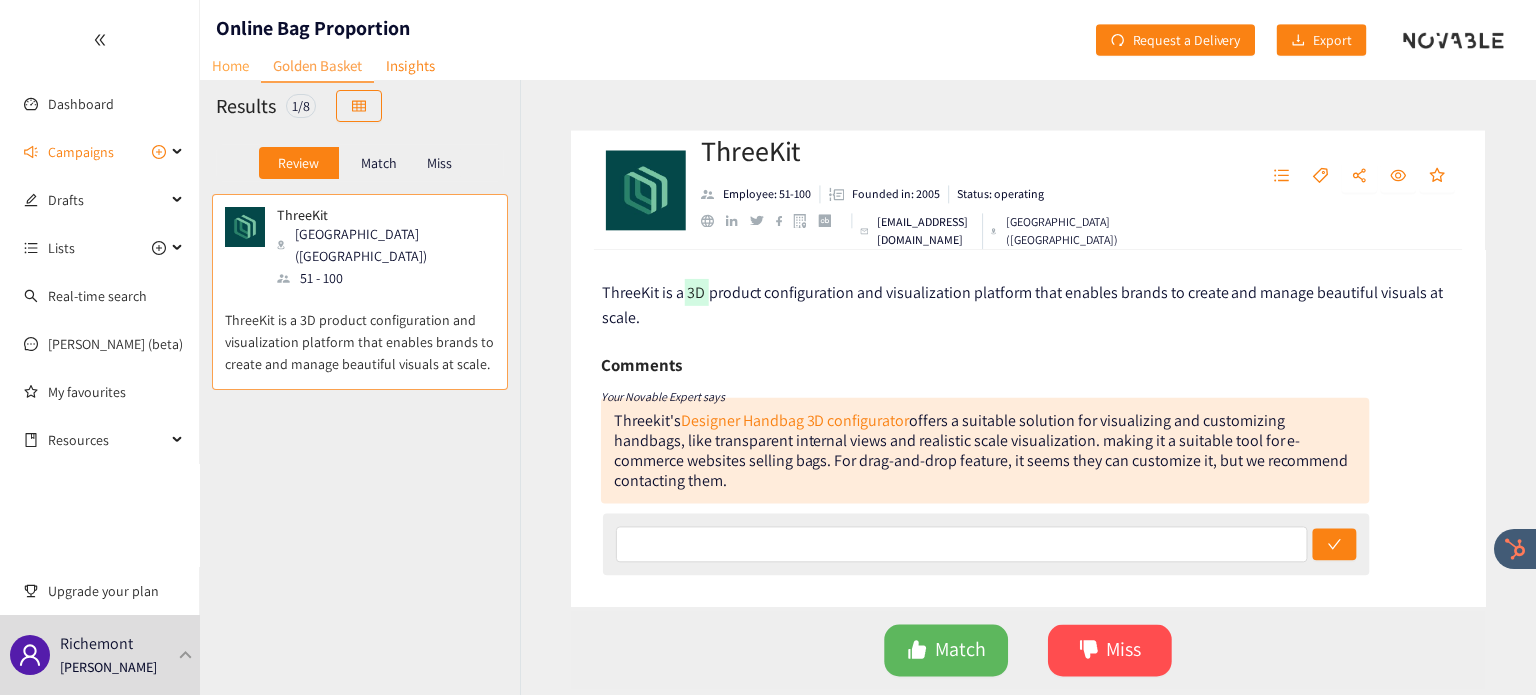 click on "Home" at bounding box center (230, 65) 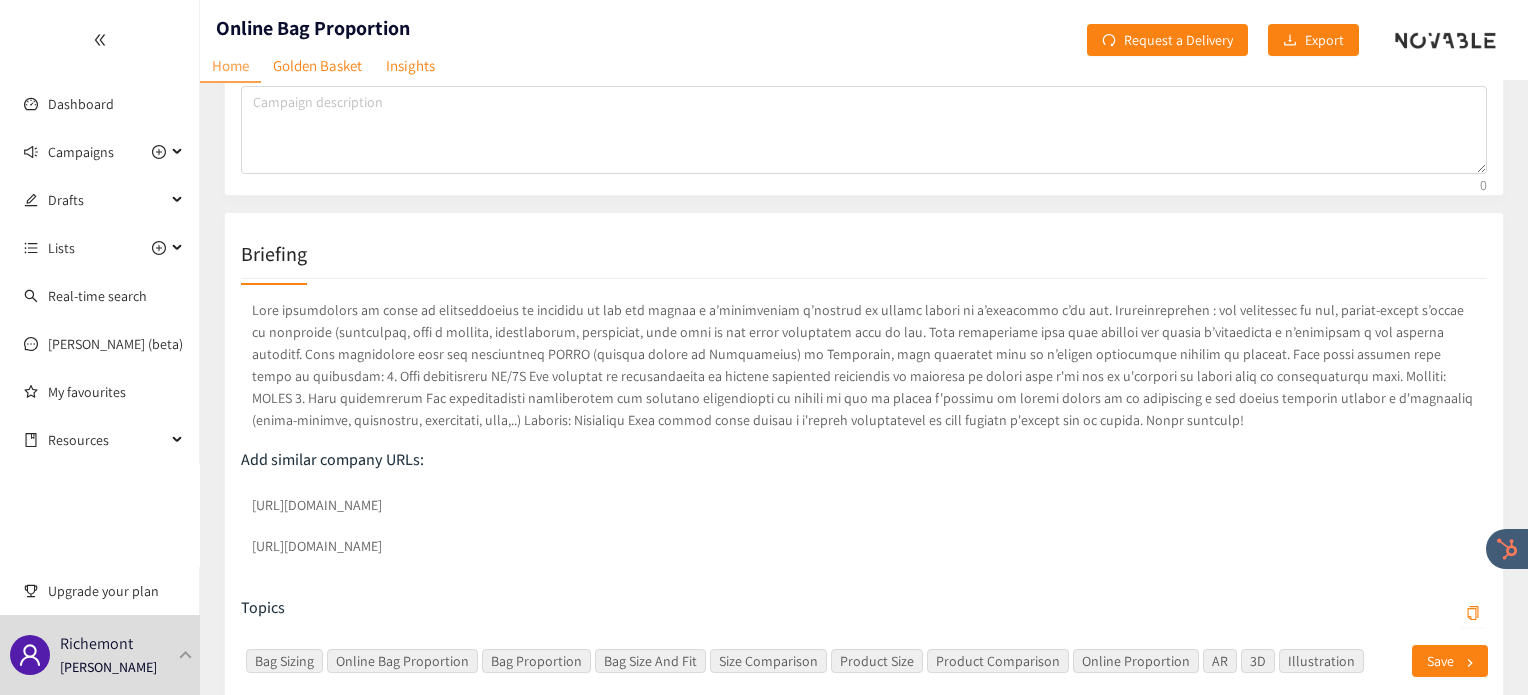 scroll, scrollTop: 219, scrollLeft: 0, axis: vertical 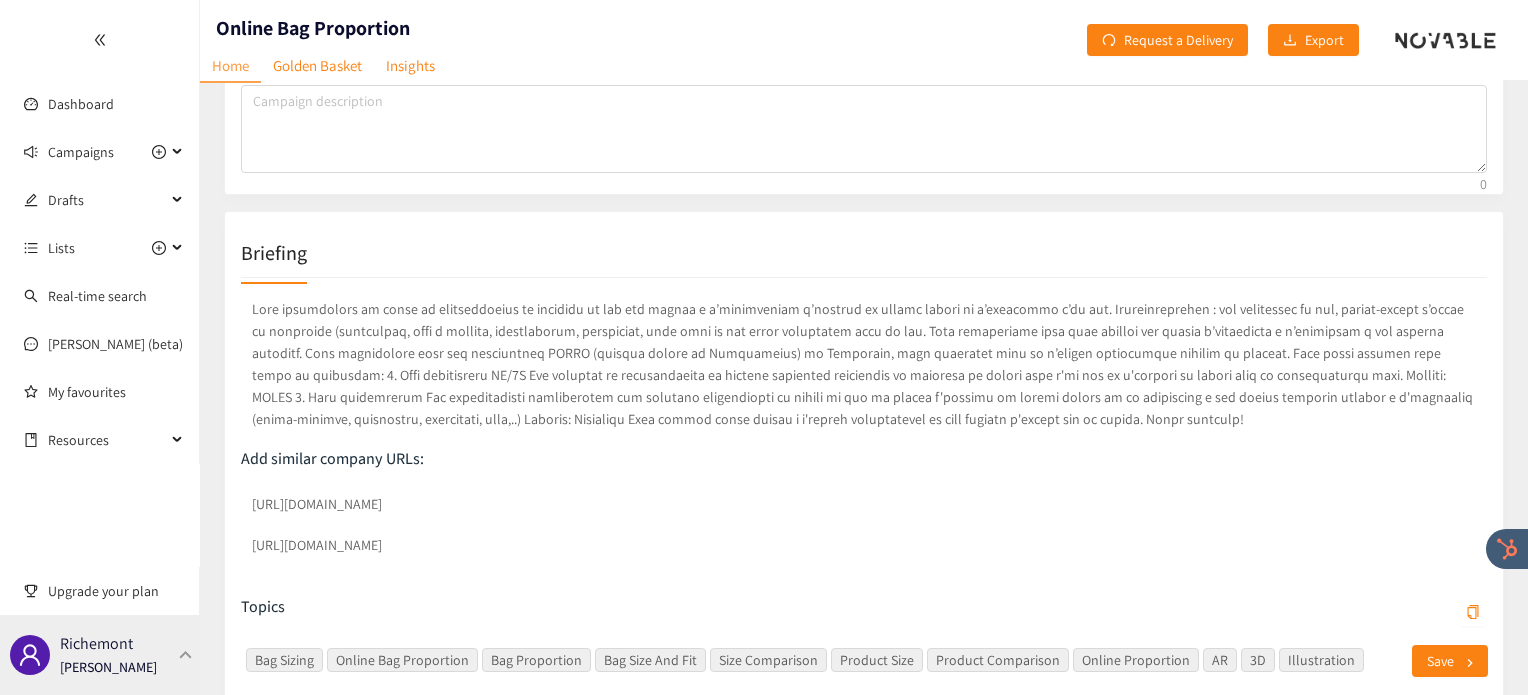 click on "Richemont [PERSON_NAME]" at bounding box center (100, 655) 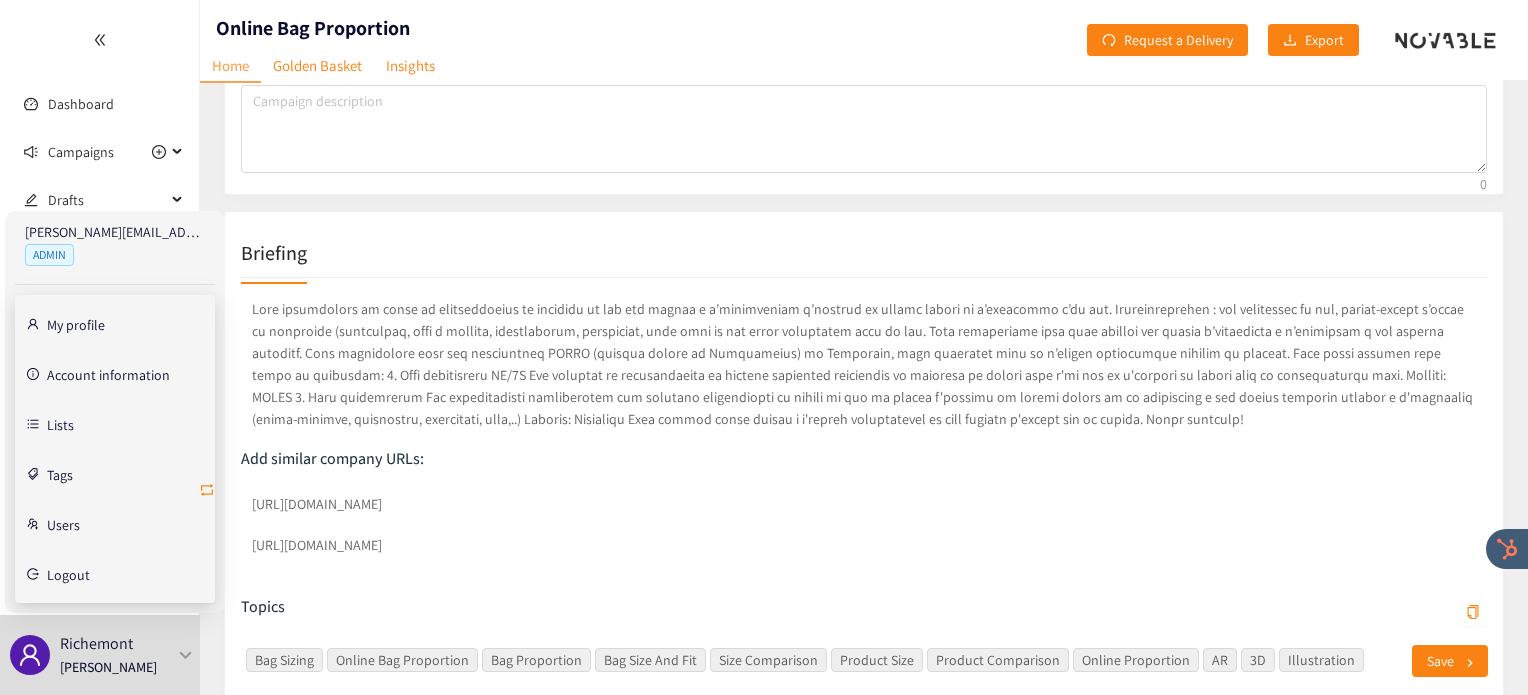 click 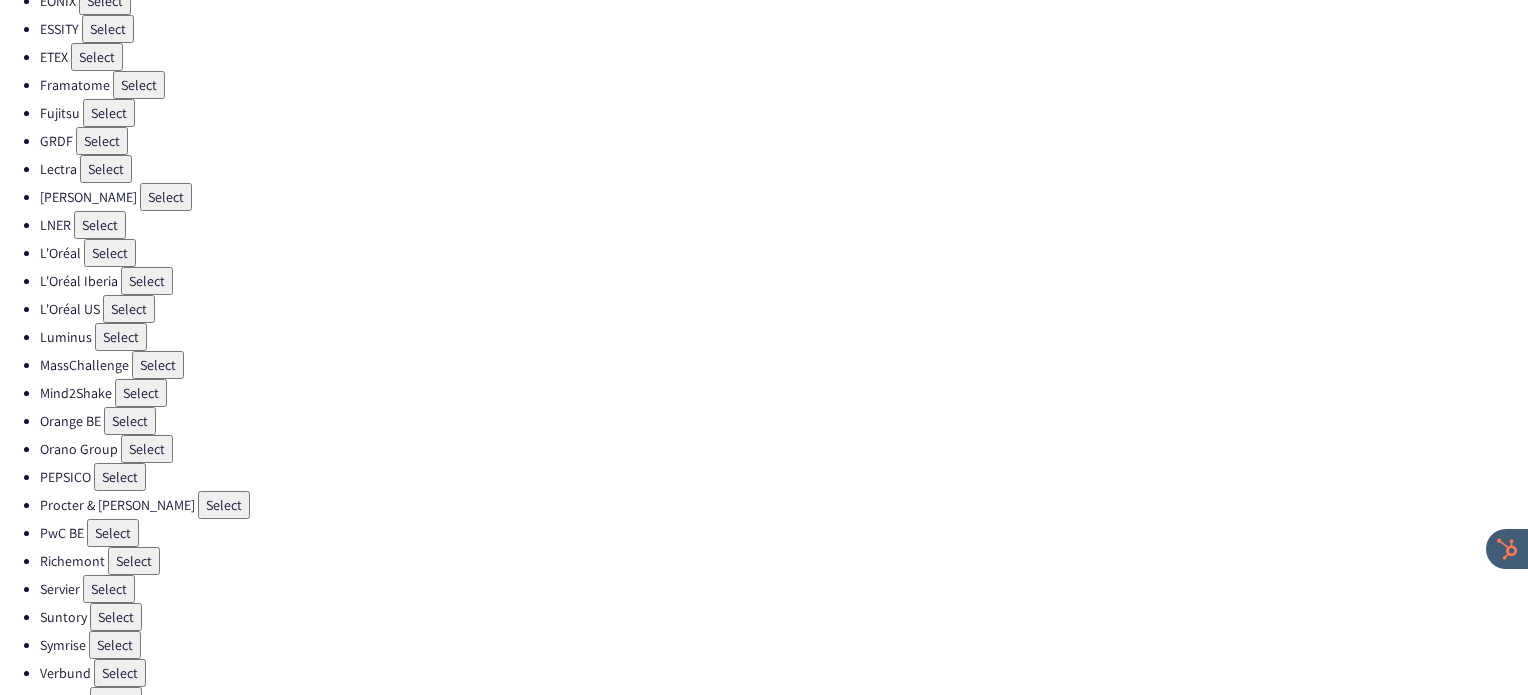 scroll, scrollTop: 511, scrollLeft: 0, axis: vertical 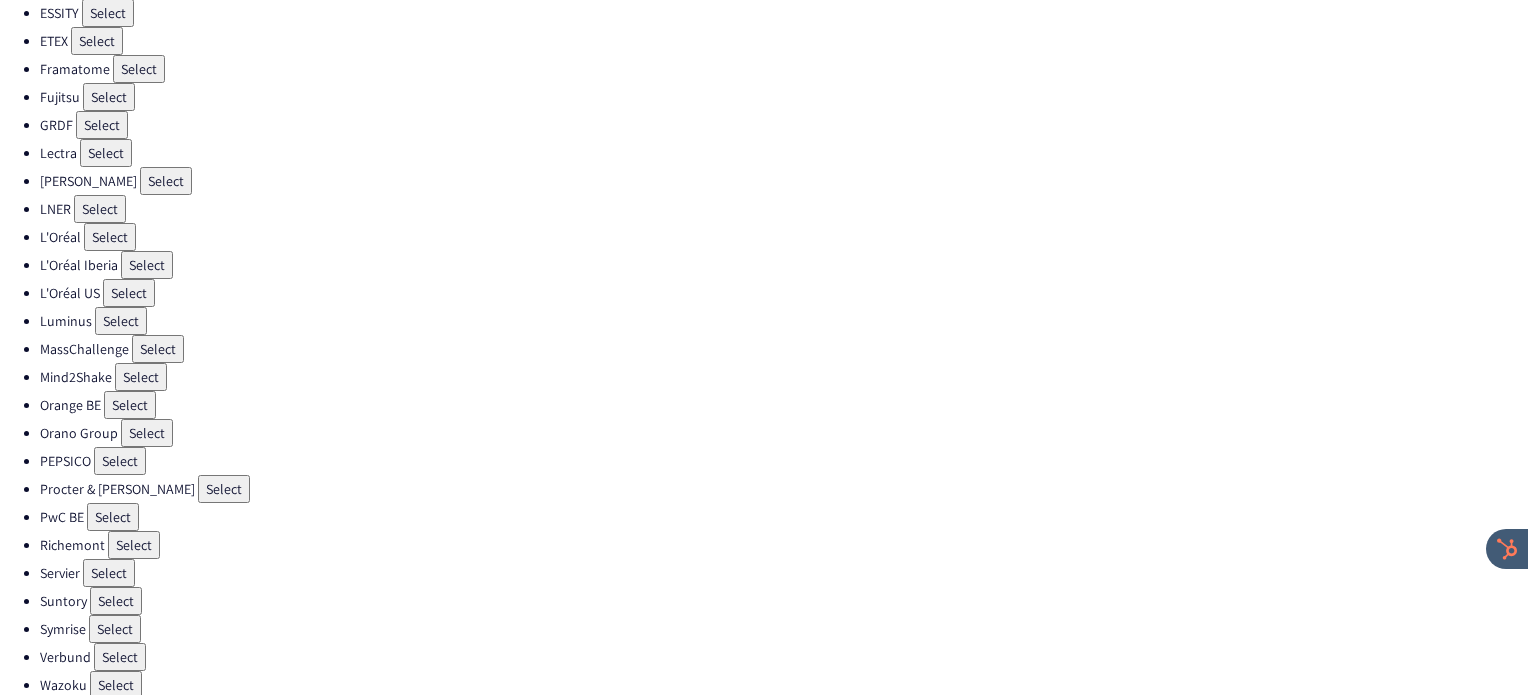 click on "Select" at bounding box center (120, 461) 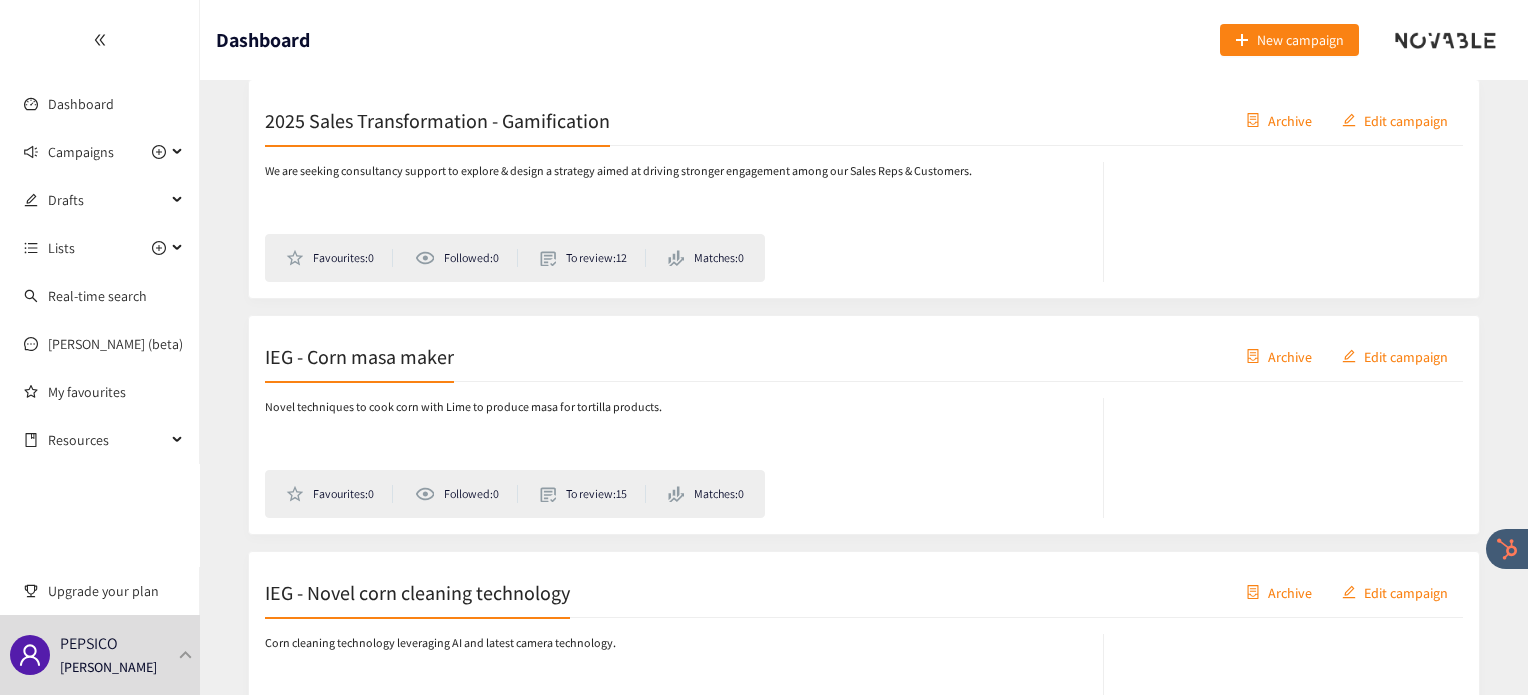 scroll, scrollTop: 622, scrollLeft: 0, axis: vertical 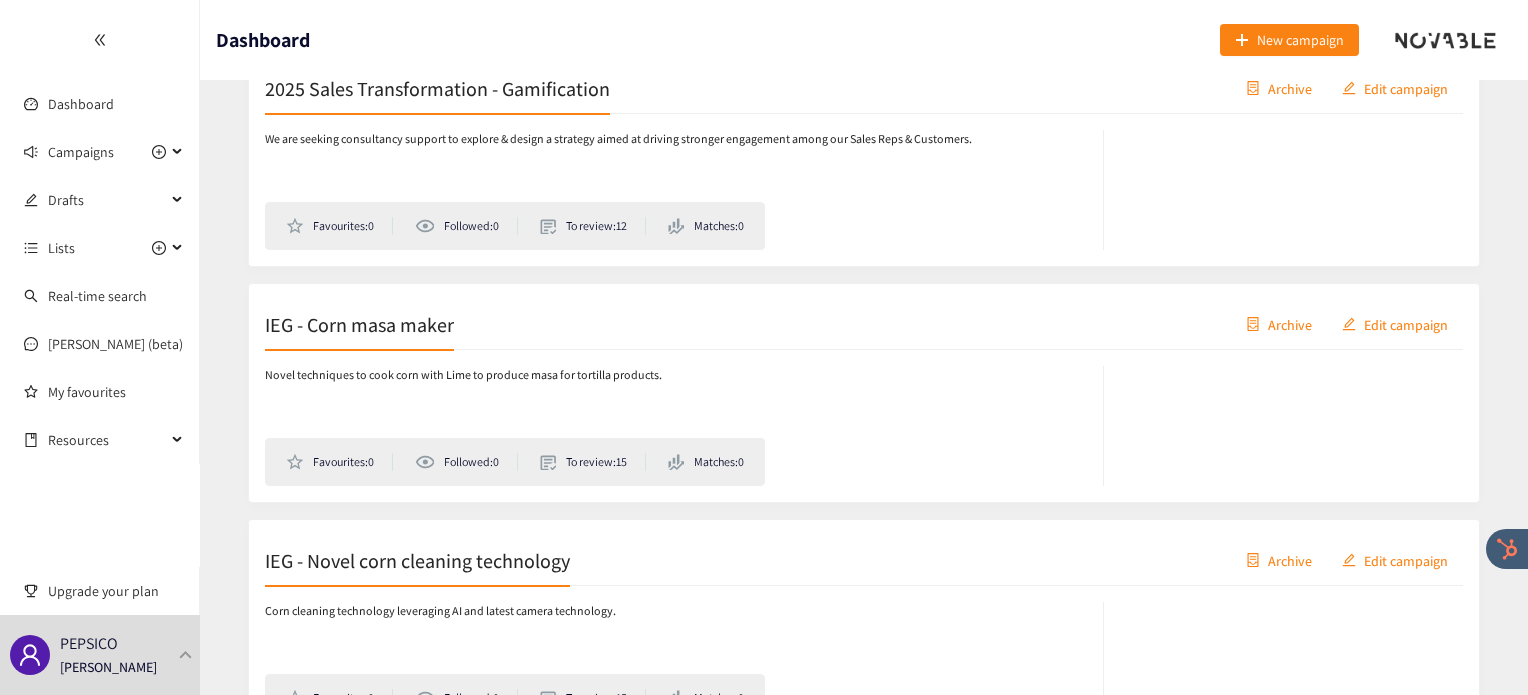 click on "2025 Sales Transformation - Gamification" at bounding box center [437, 88] 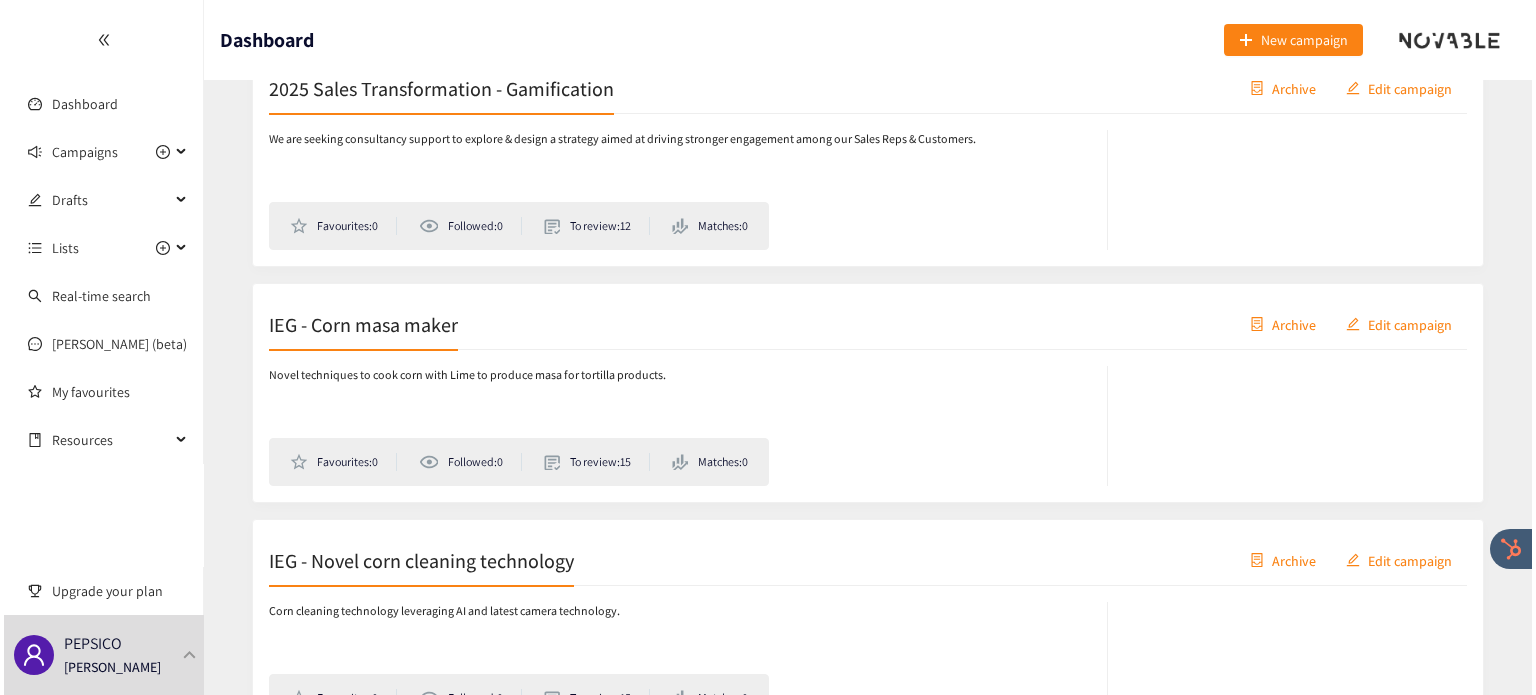 scroll, scrollTop: 0, scrollLeft: 0, axis: both 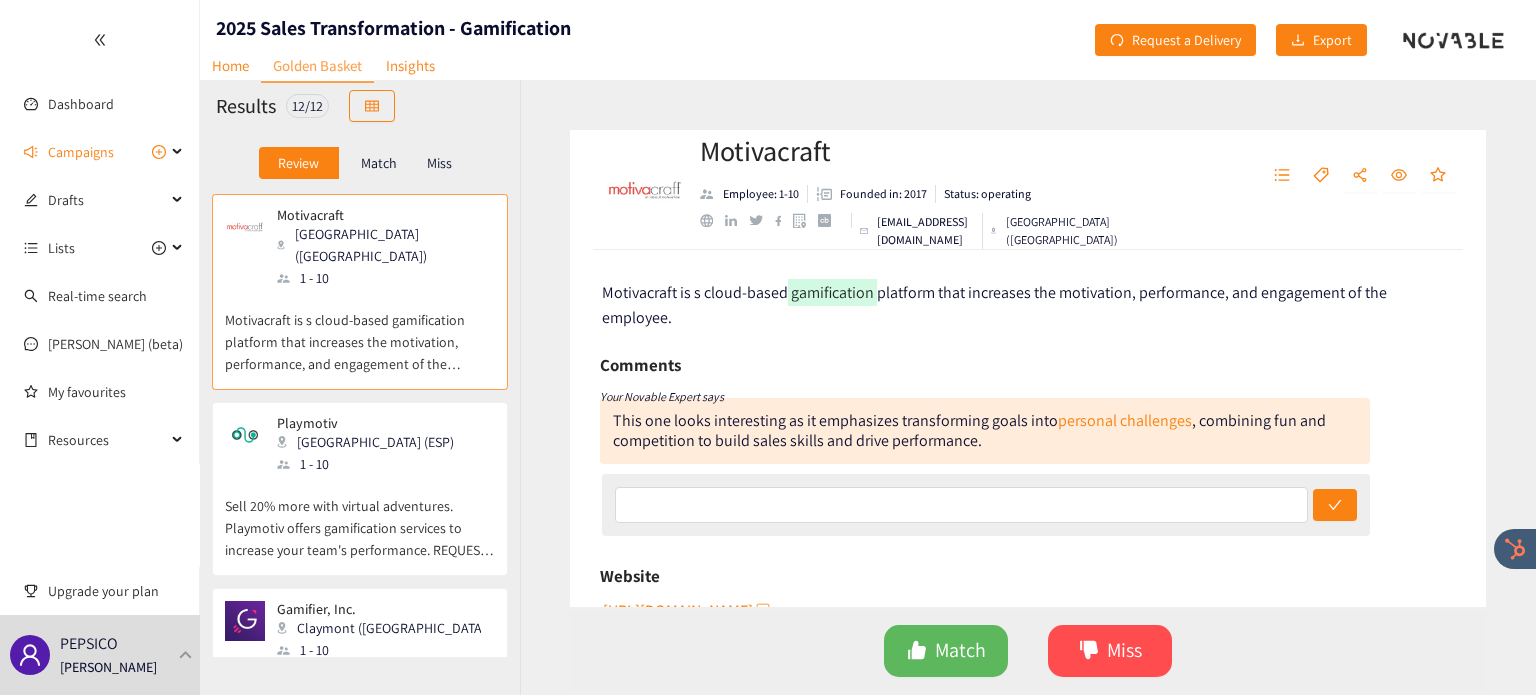 click on "Sell 20% more with virtual adventures. Playmotiv offers gamification services to increase your team's performance. REQUEST YOUR DEMO." at bounding box center (360, 518) 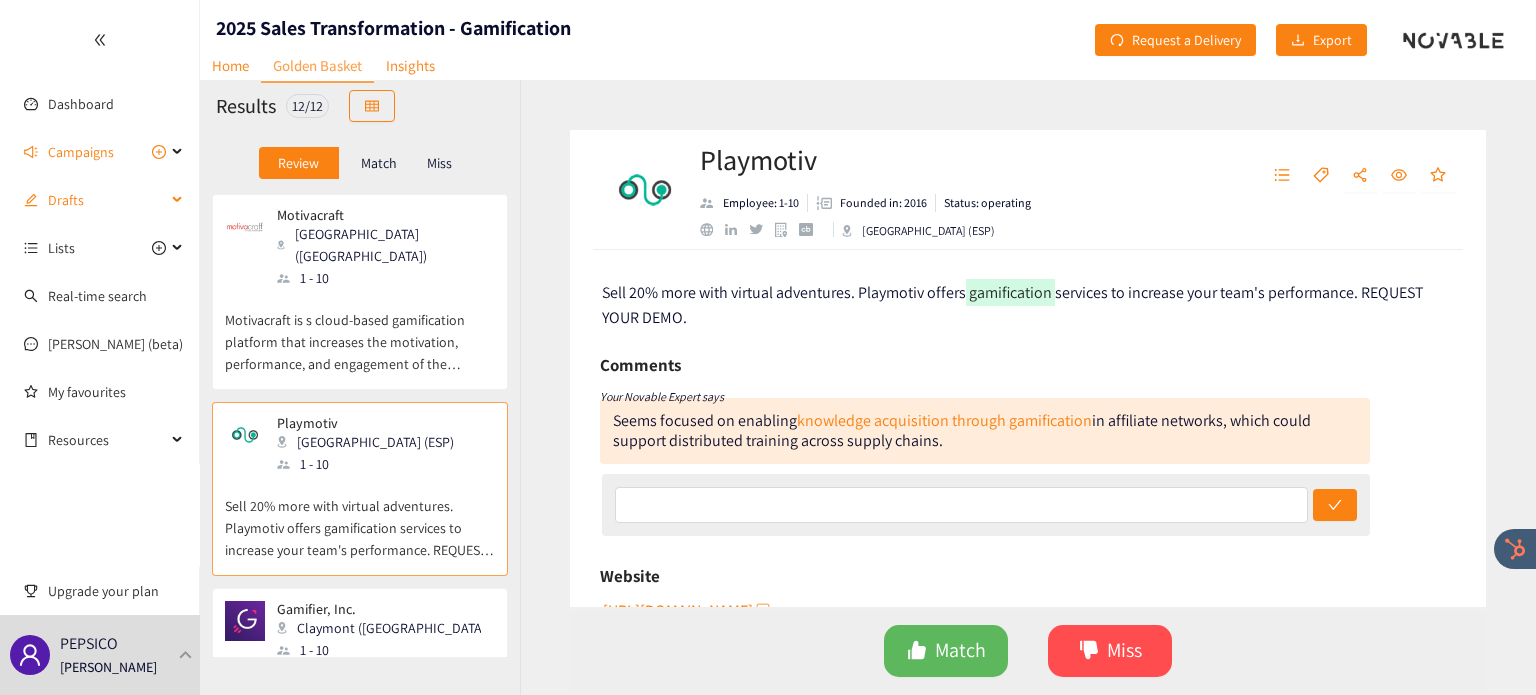 click on "Drafts" at bounding box center (107, 200) 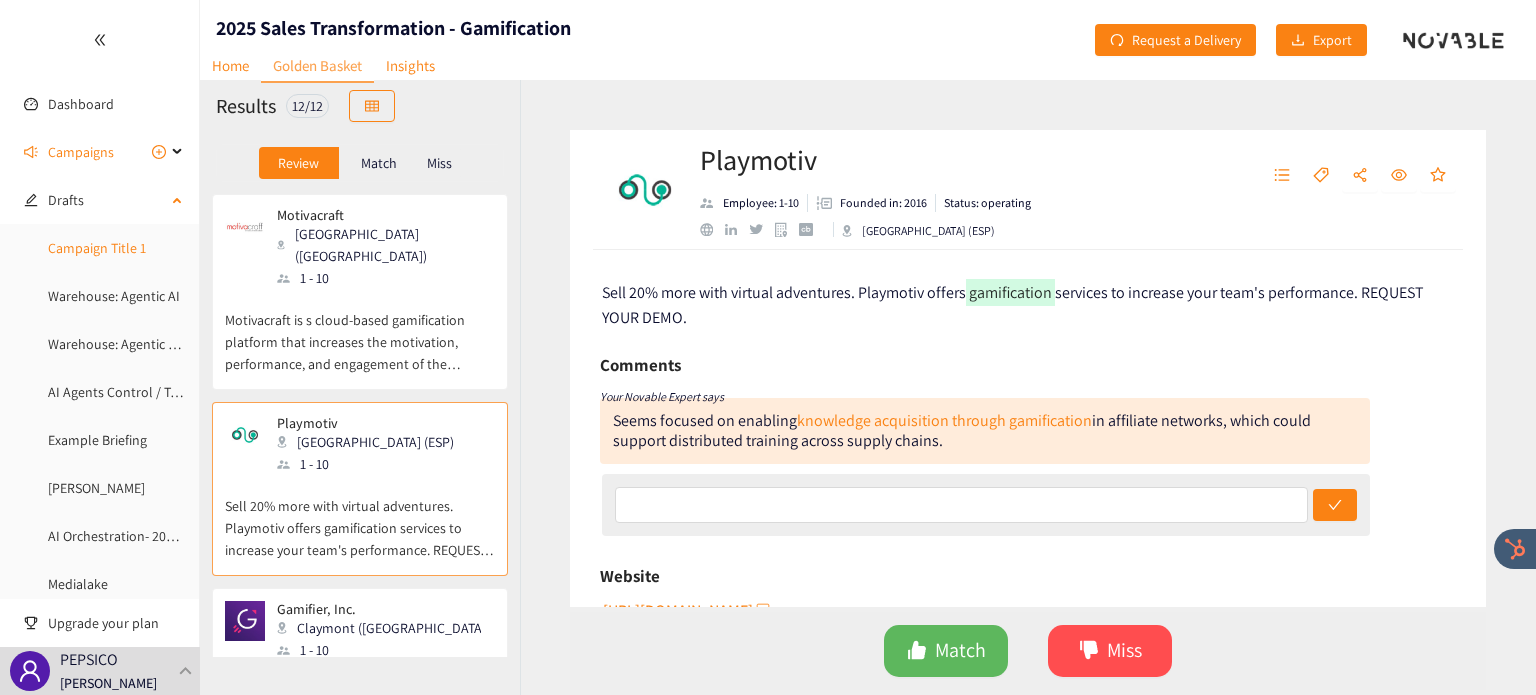 click on "Campaign Title 1" at bounding box center (97, 248) 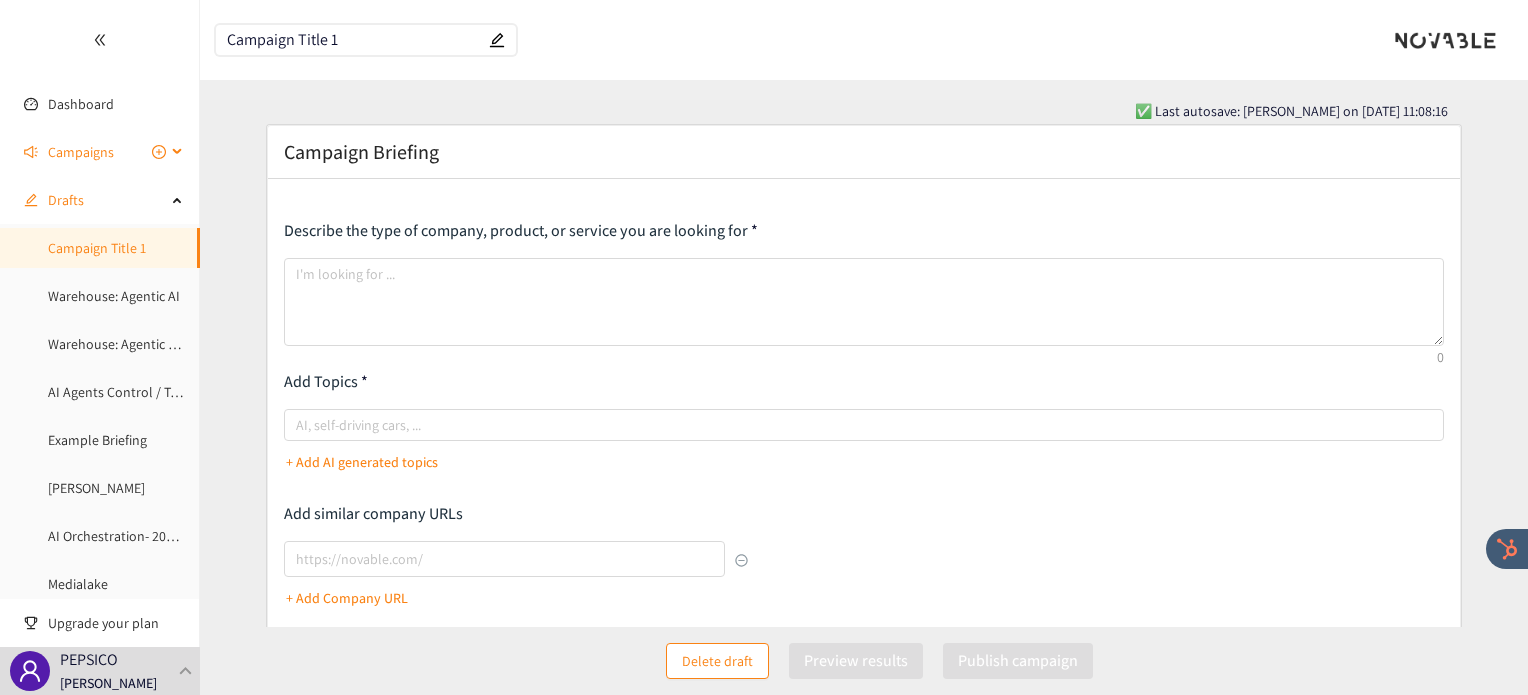 click on "Campaigns" at bounding box center (81, 152) 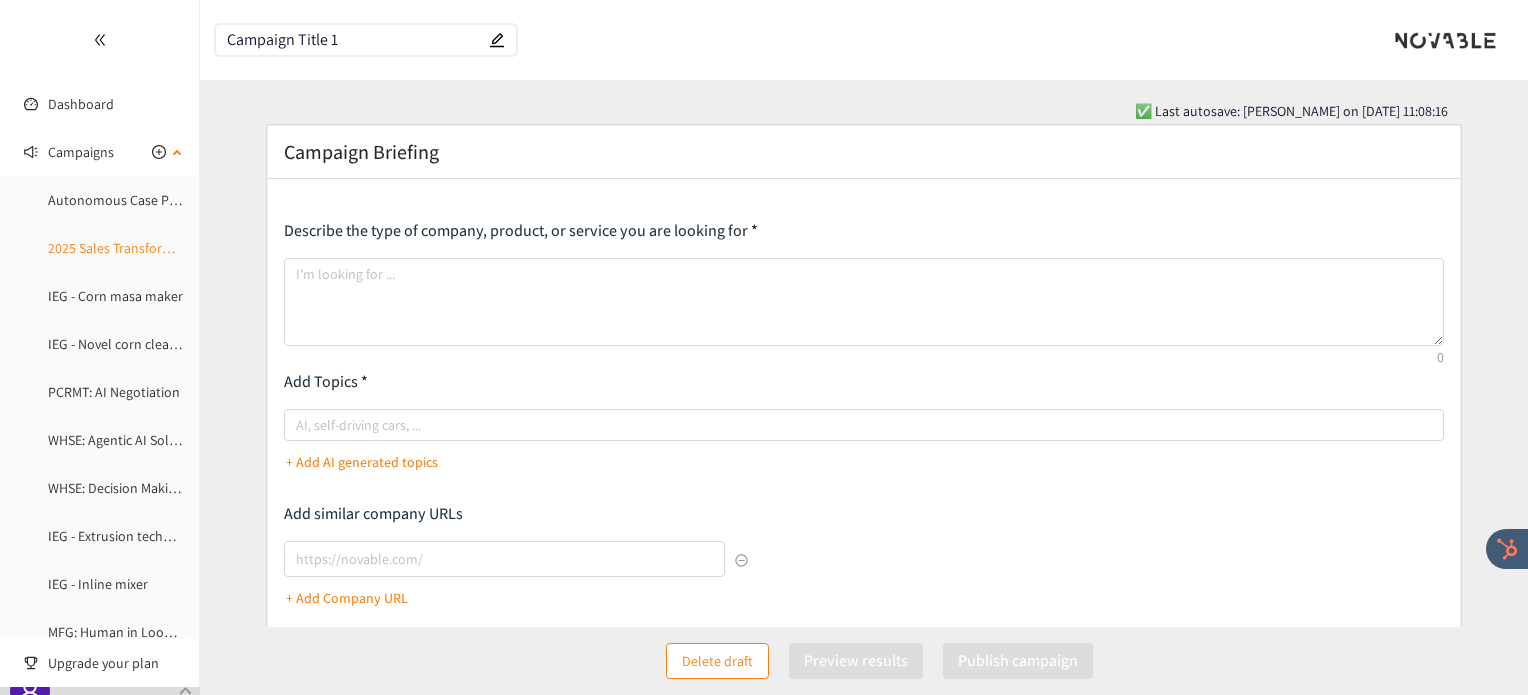 click on "2025 Sales Transformation - Gamification" at bounding box center [169, 248] 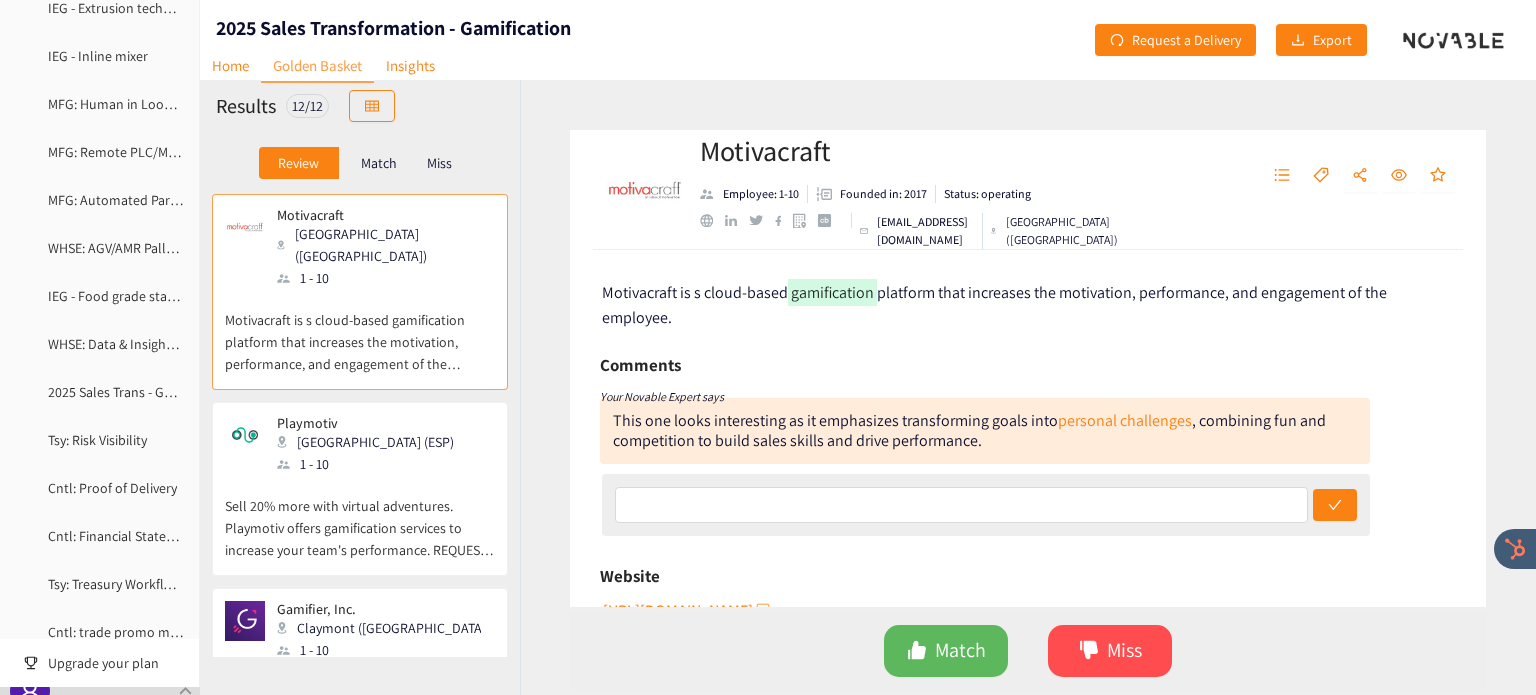 scroll, scrollTop: 607, scrollLeft: 0, axis: vertical 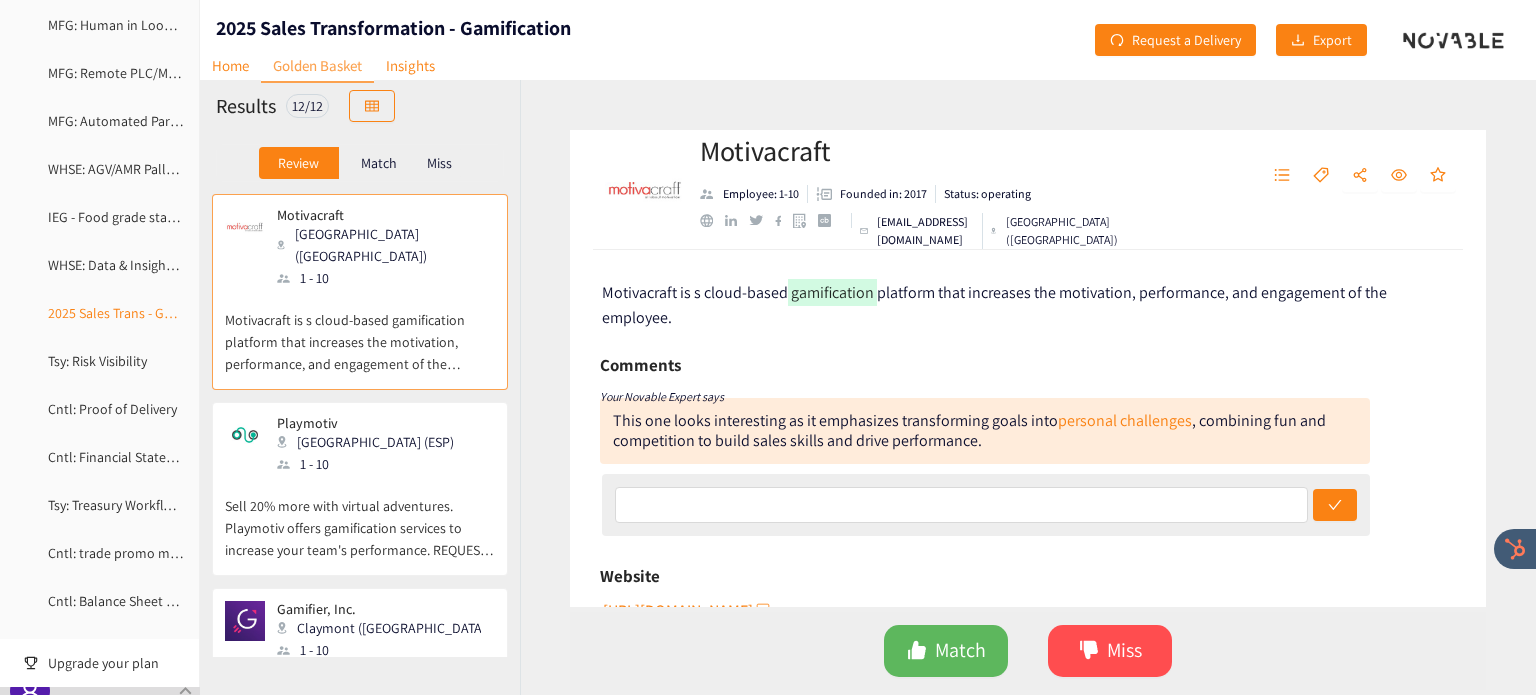 click on "2025 Sales Trans - Gamification" at bounding box center (139, 313) 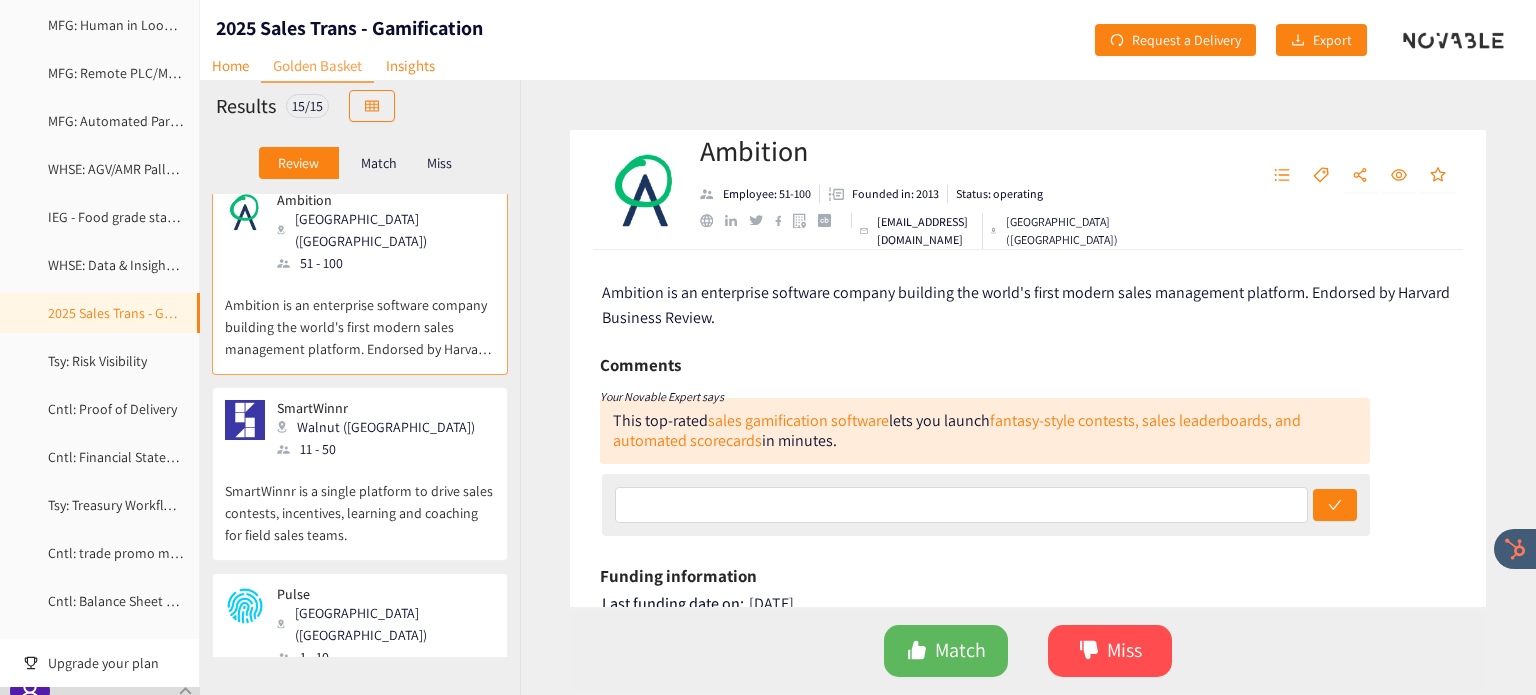 scroll, scrollTop: 16, scrollLeft: 0, axis: vertical 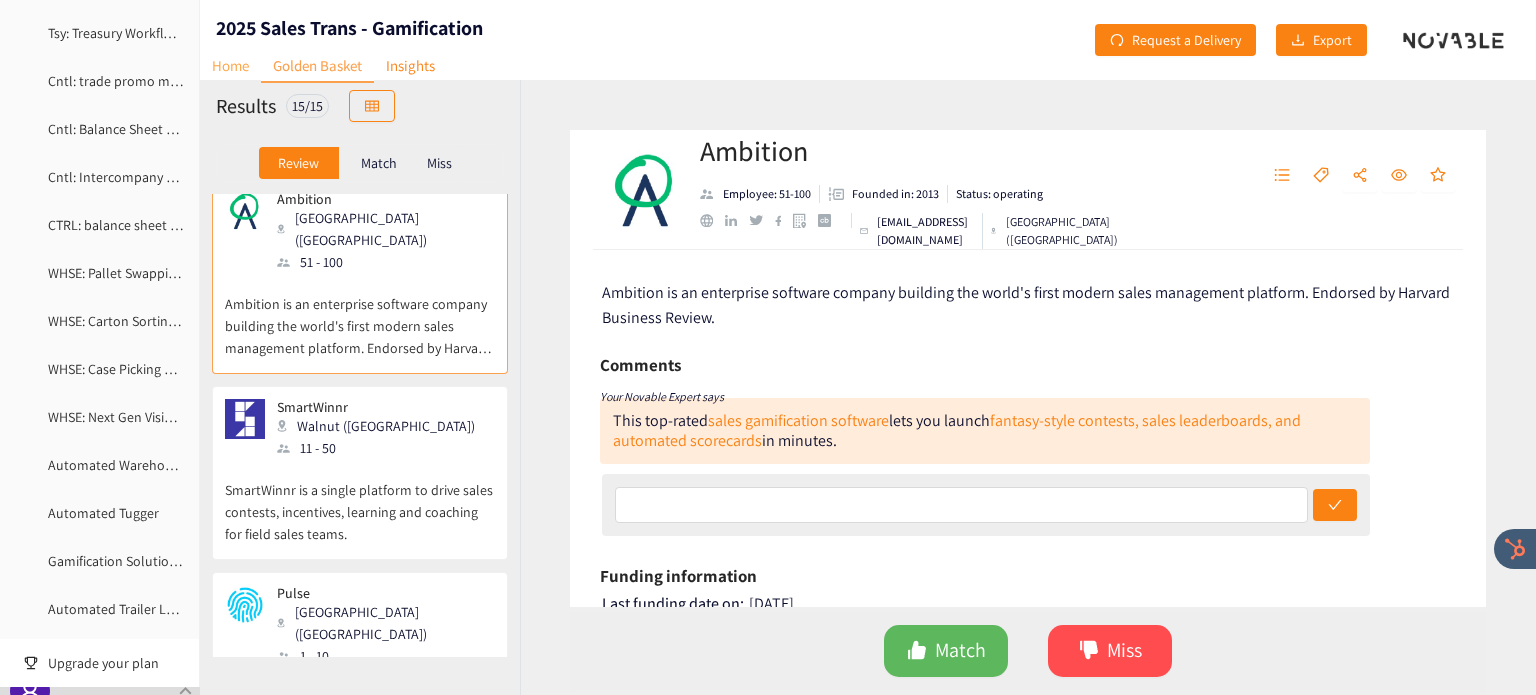 click on "Home" at bounding box center (230, 65) 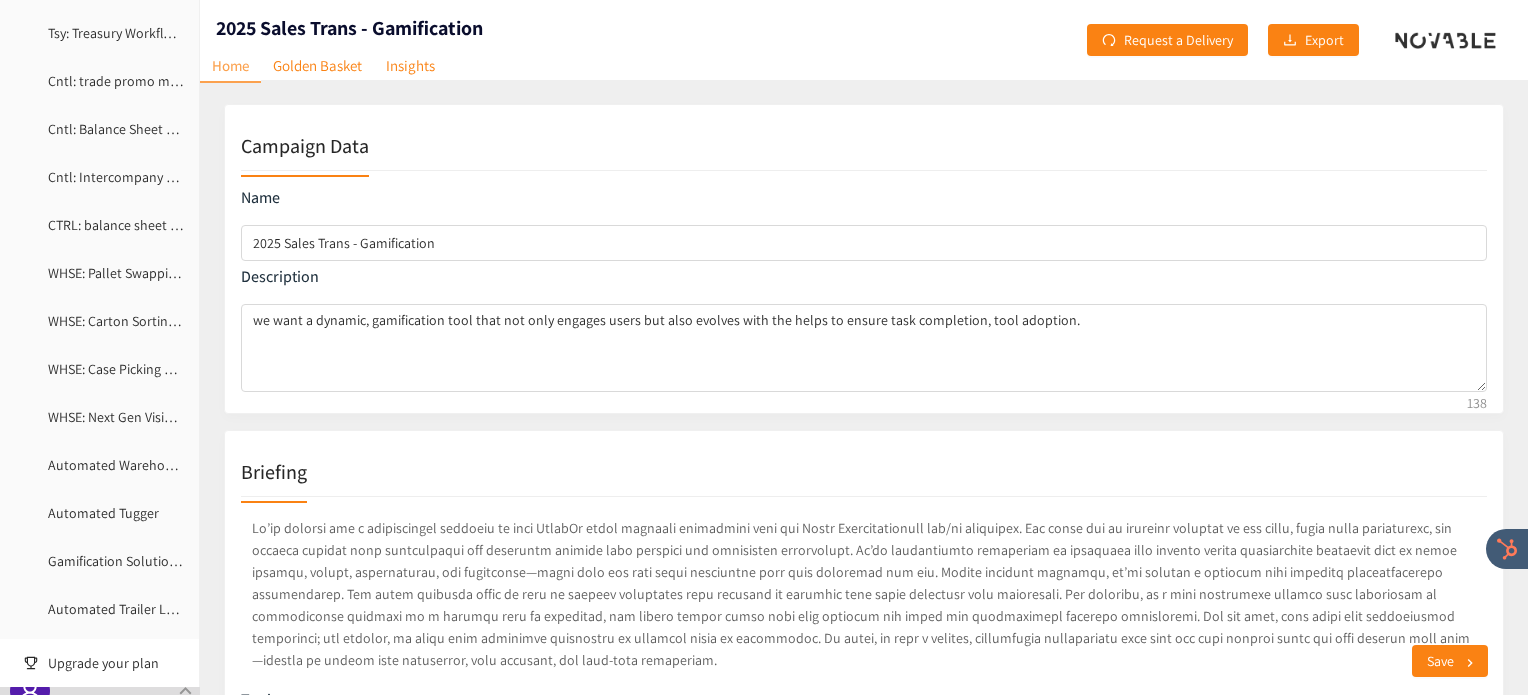 scroll, scrollTop: 116, scrollLeft: 0, axis: vertical 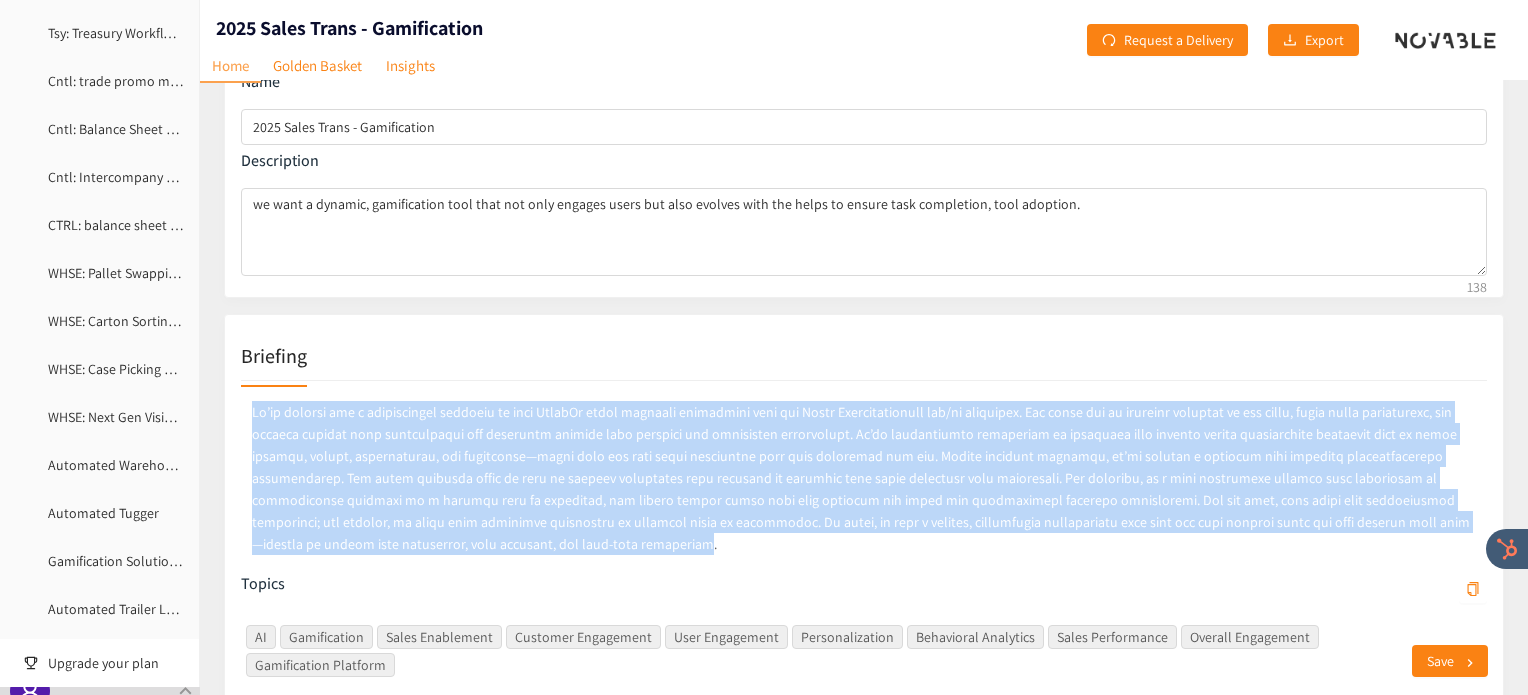 drag, startPoint x: 315, startPoint y: 579, endPoint x: 240, endPoint y: 406, distance: 188.55768 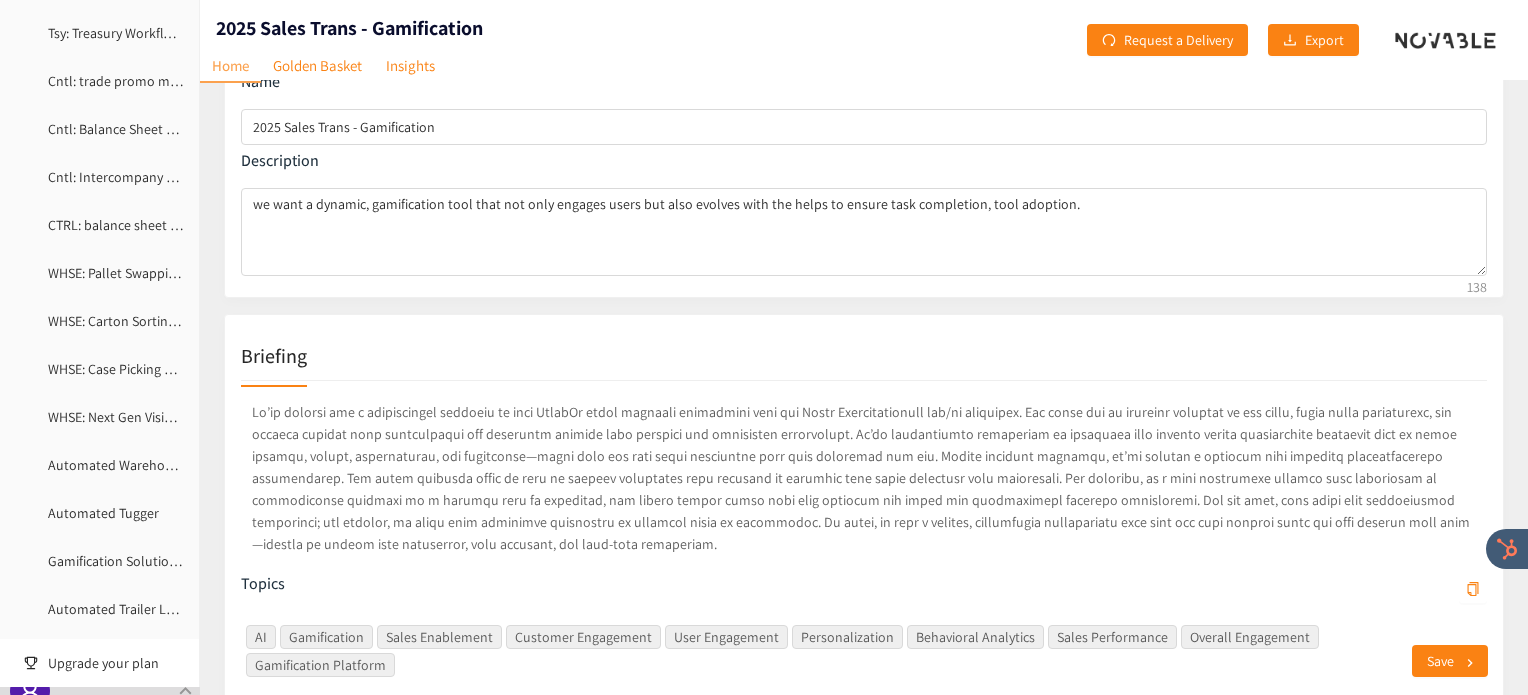 click on "Briefing" at bounding box center [864, 356] 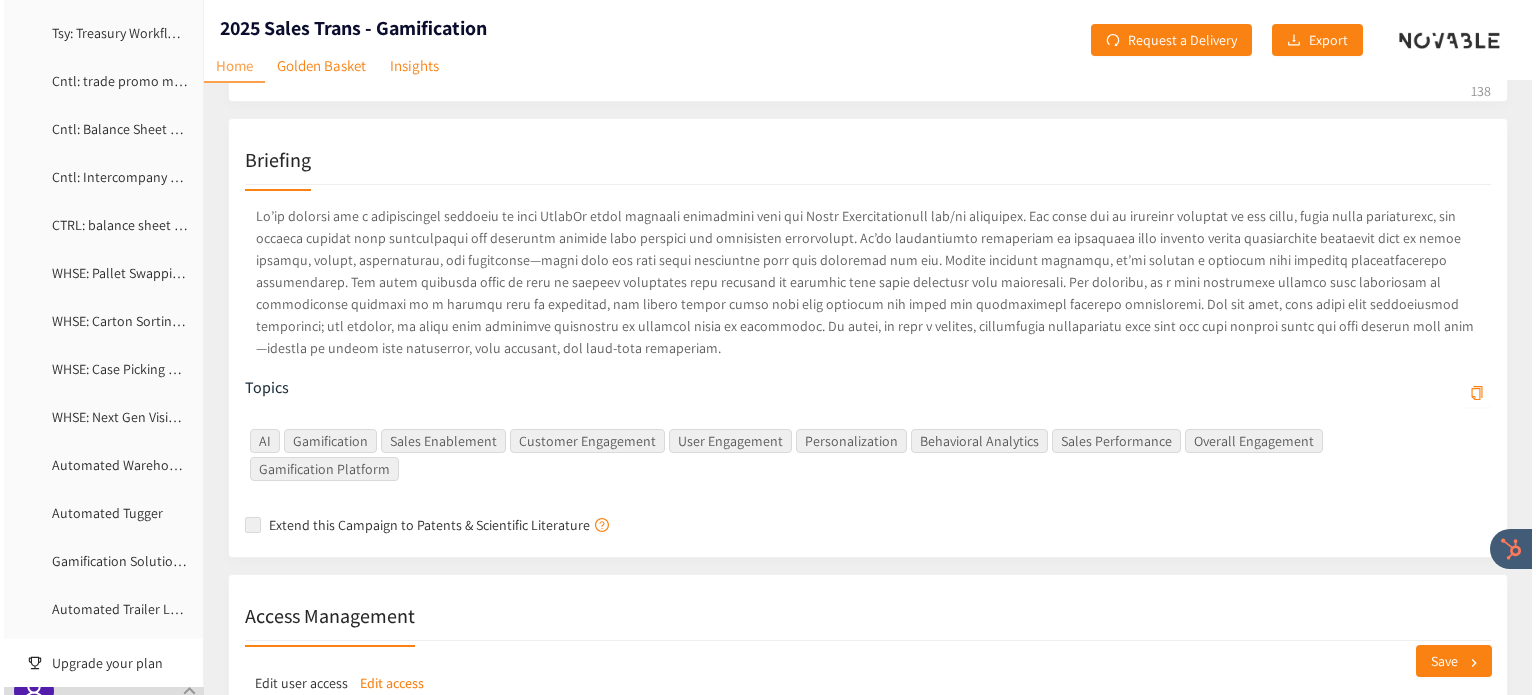 scroll, scrollTop: 0, scrollLeft: 0, axis: both 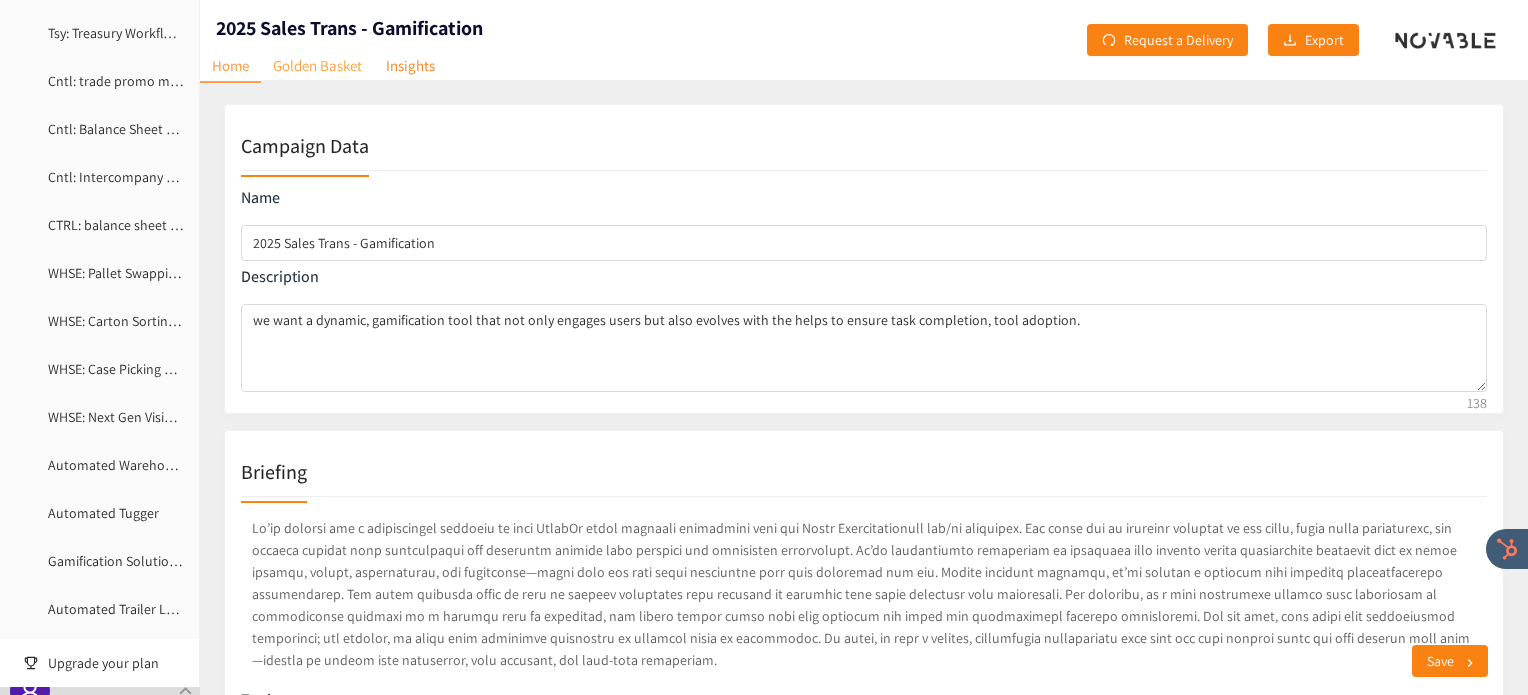 click on "Golden Basket" at bounding box center [317, 65] 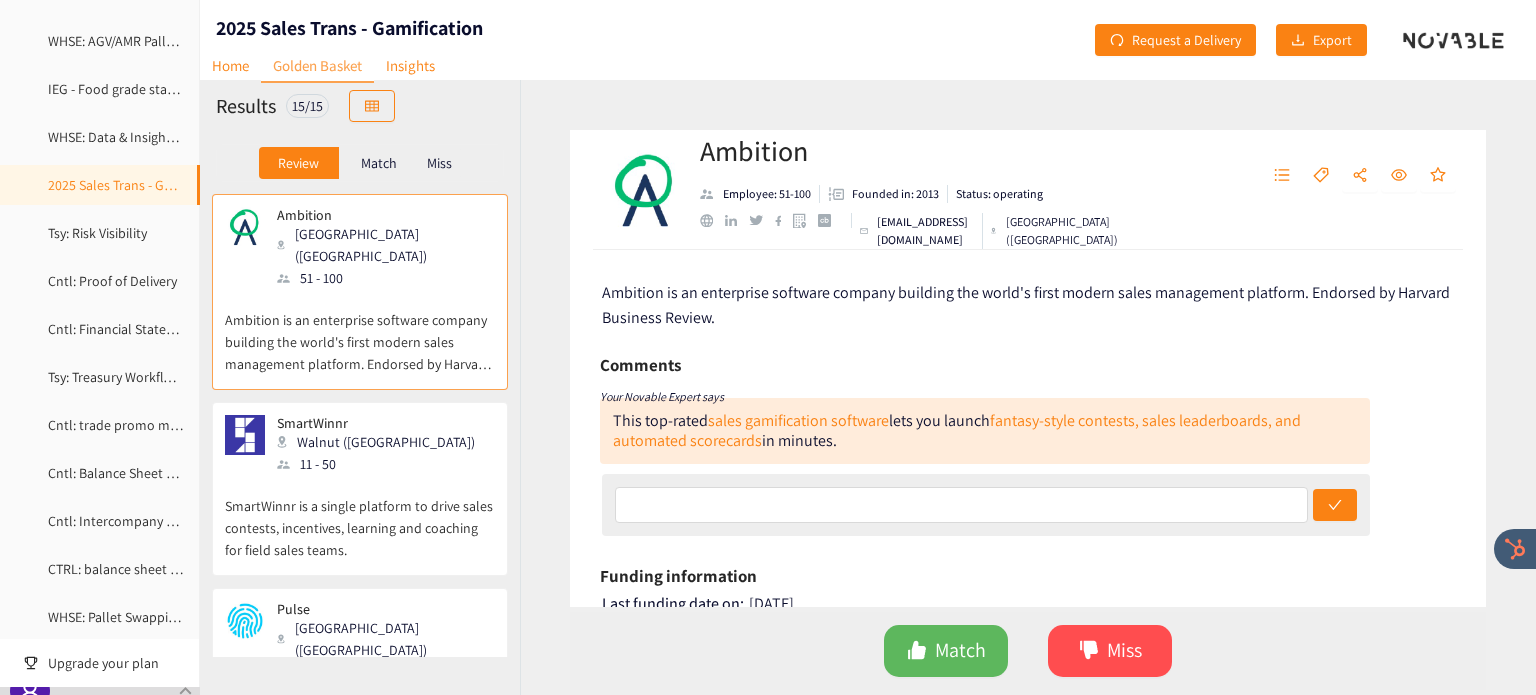 scroll, scrollTop: 732, scrollLeft: 0, axis: vertical 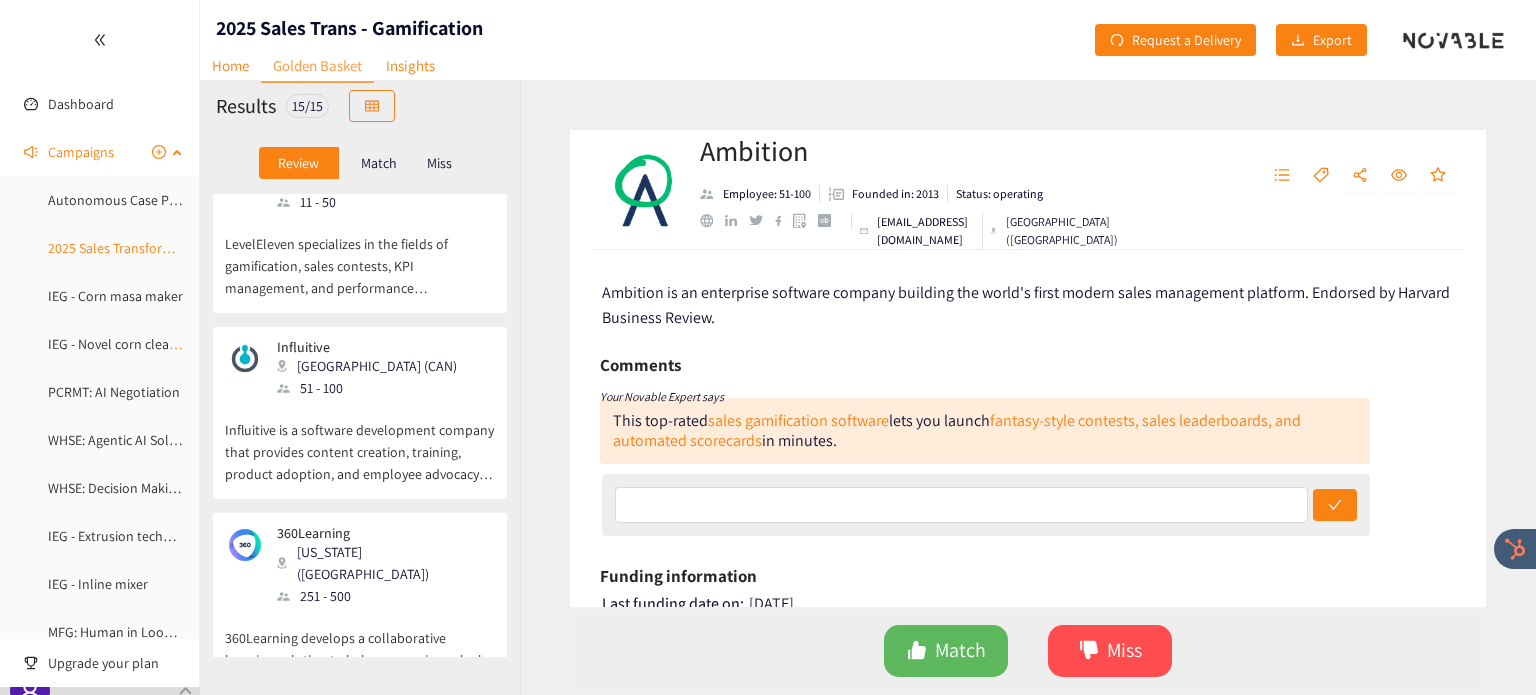 click on "2025 Sales Transformation - Gamification" at bounding box center (169, 248) 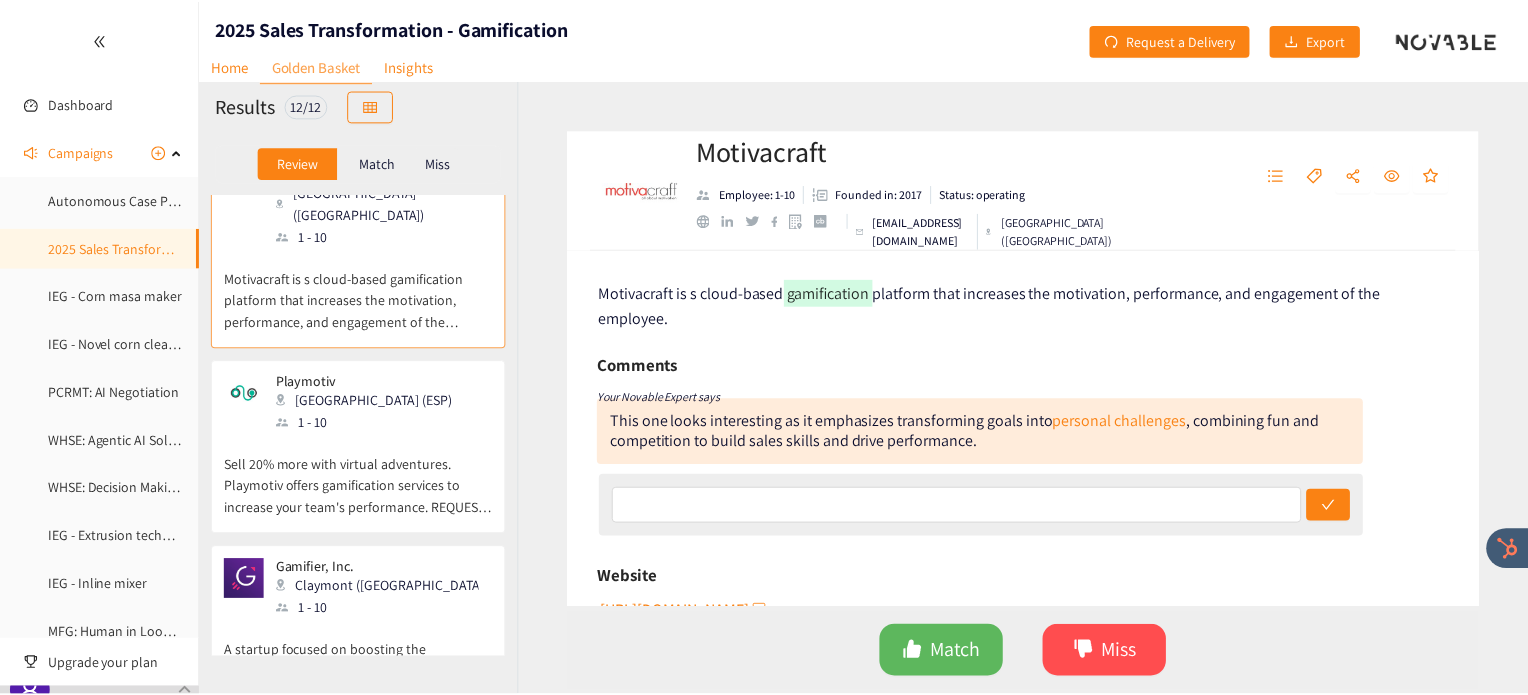 scroll, scrollTop: 0, scrollLeft: 0, axis: both 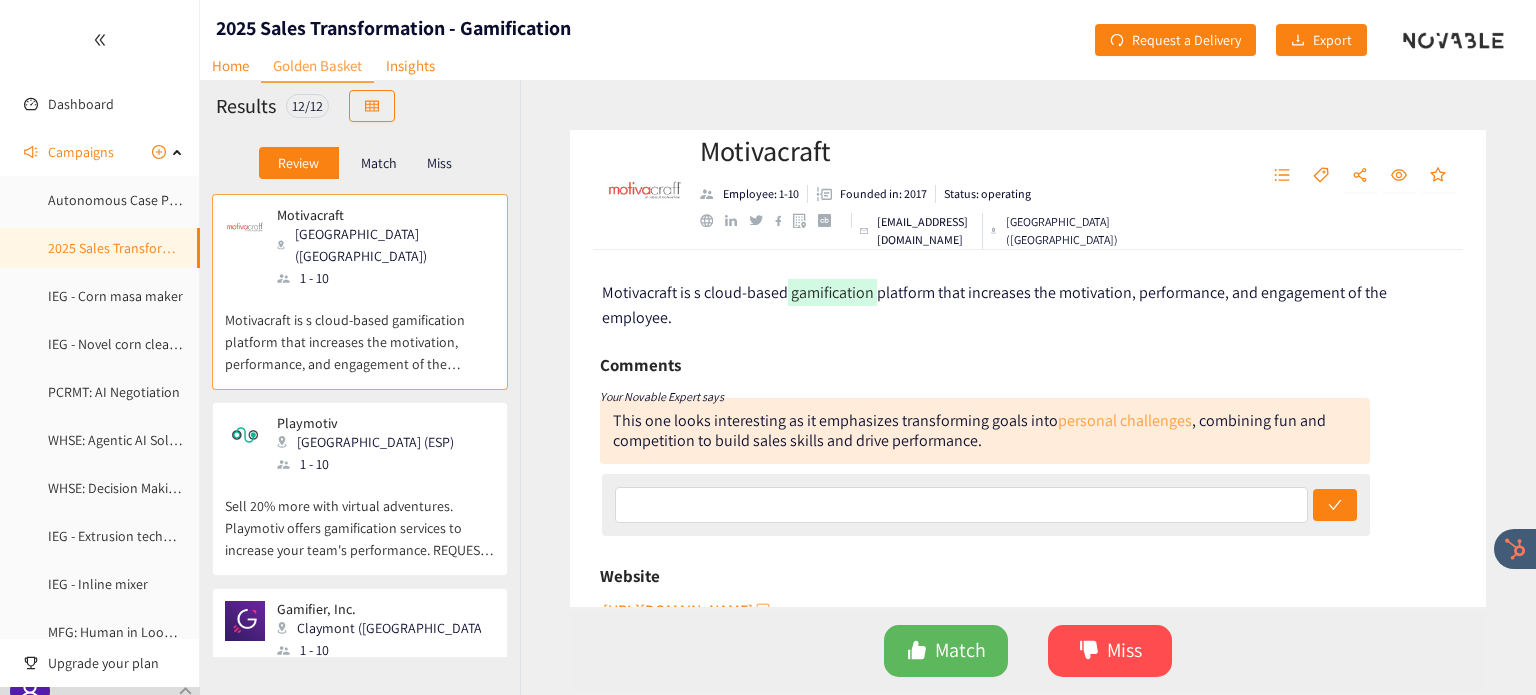 click on "personal challenges" at bounding box center [1125, 420] 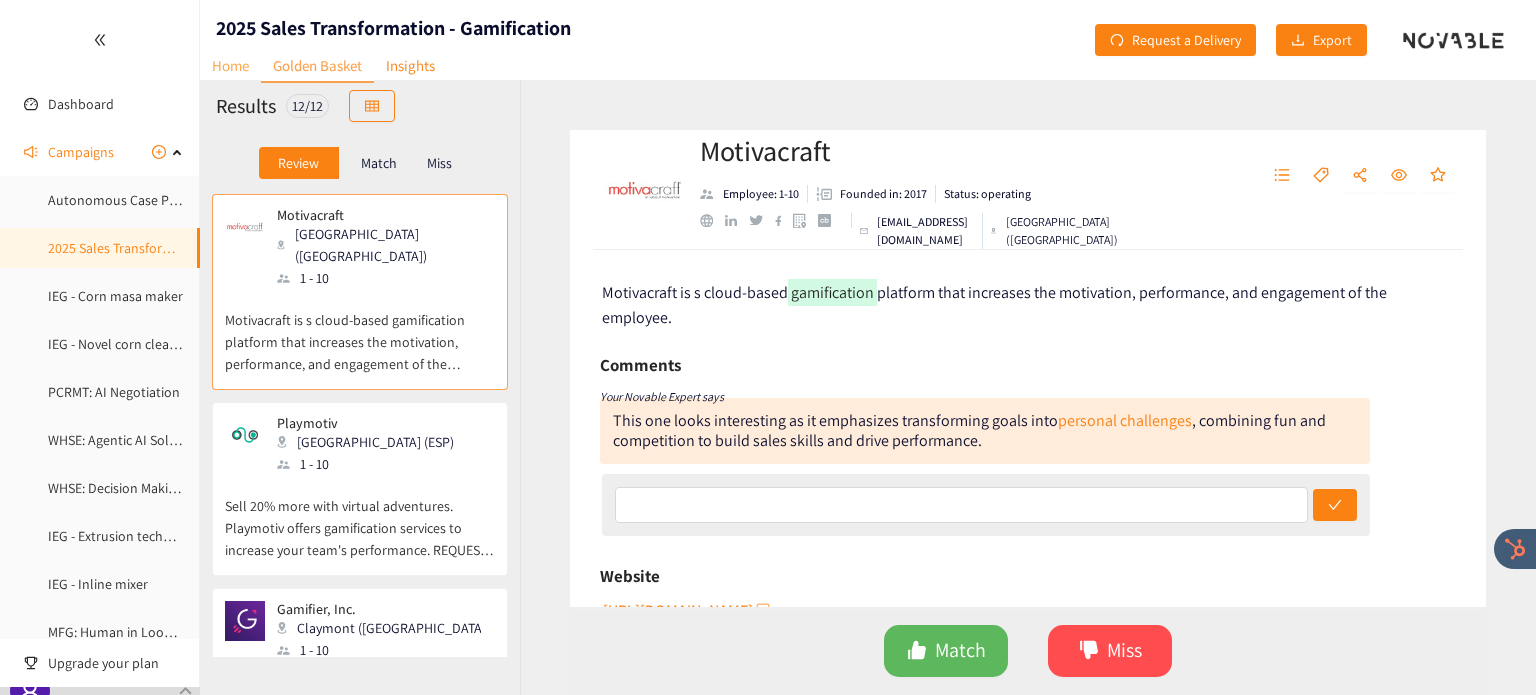 click on "Home" at bounding box center (230, 65) 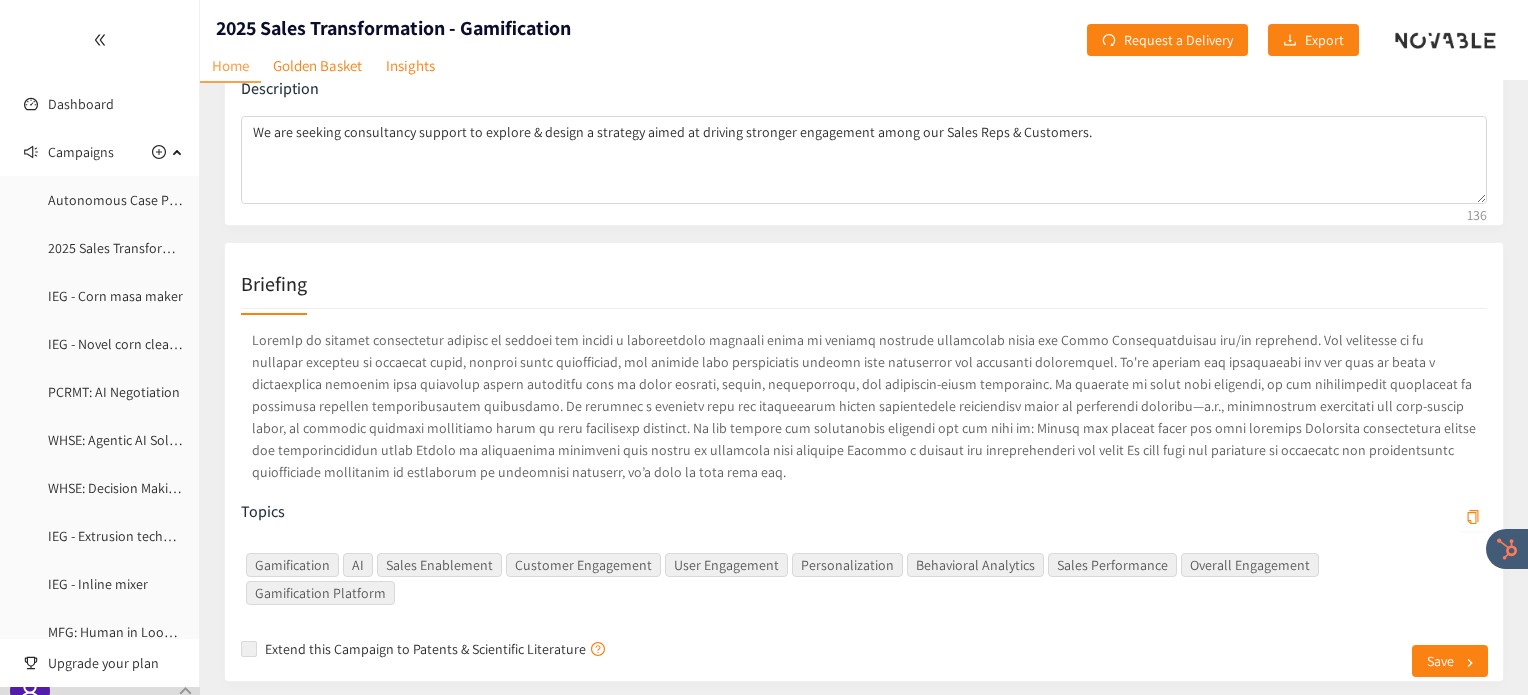 scroll, scrollTop: 226, scrollLeft: 0, axis: vertical 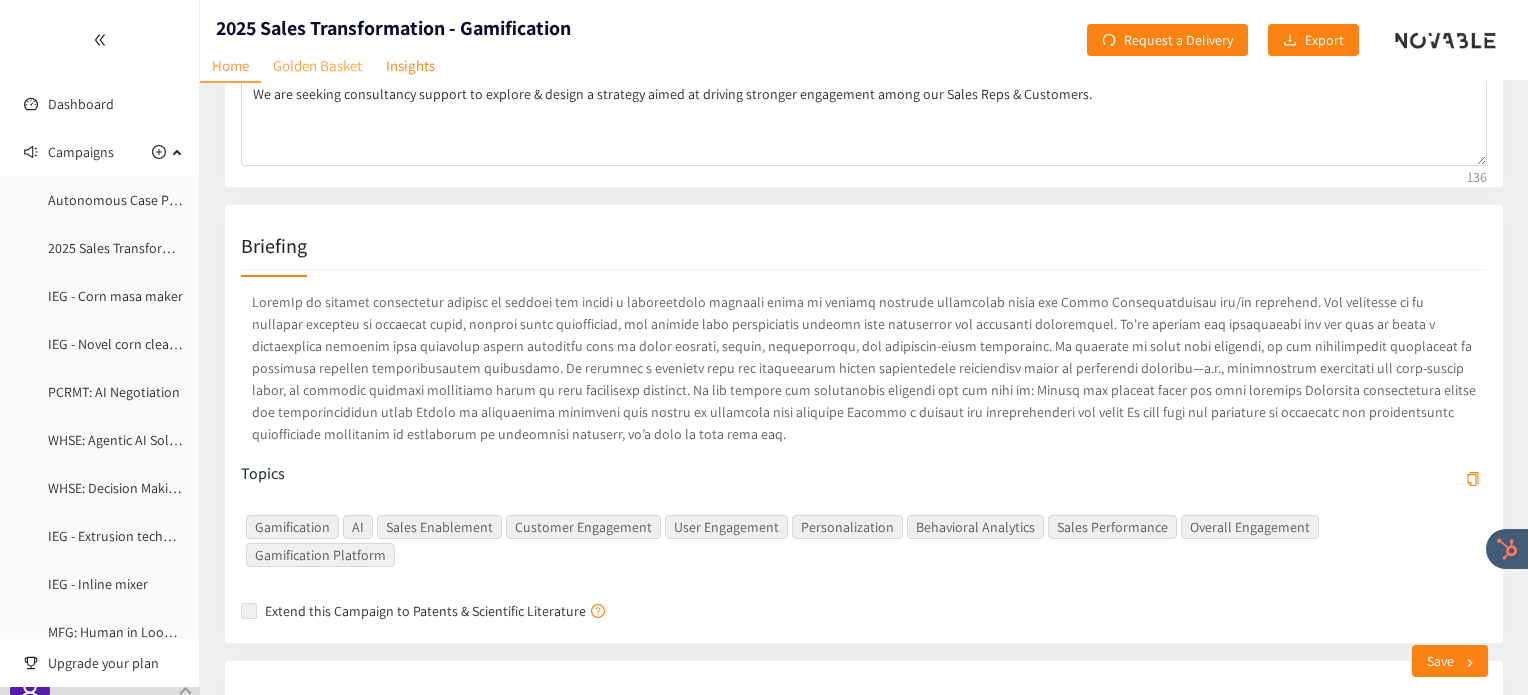 click on "Golden Basket" at bounding box center (317, 65) 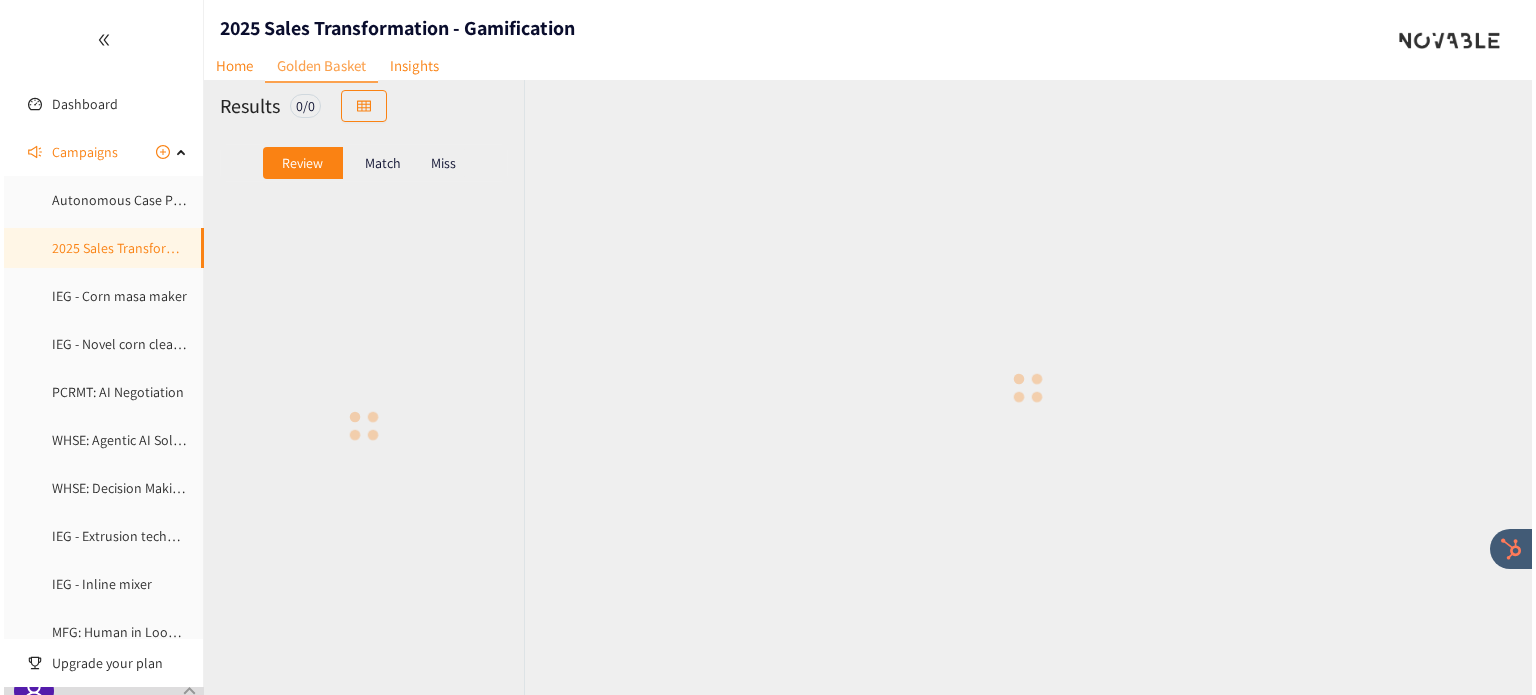 scroll, scrollTop: 0, scrollLeft: 0, axis: both 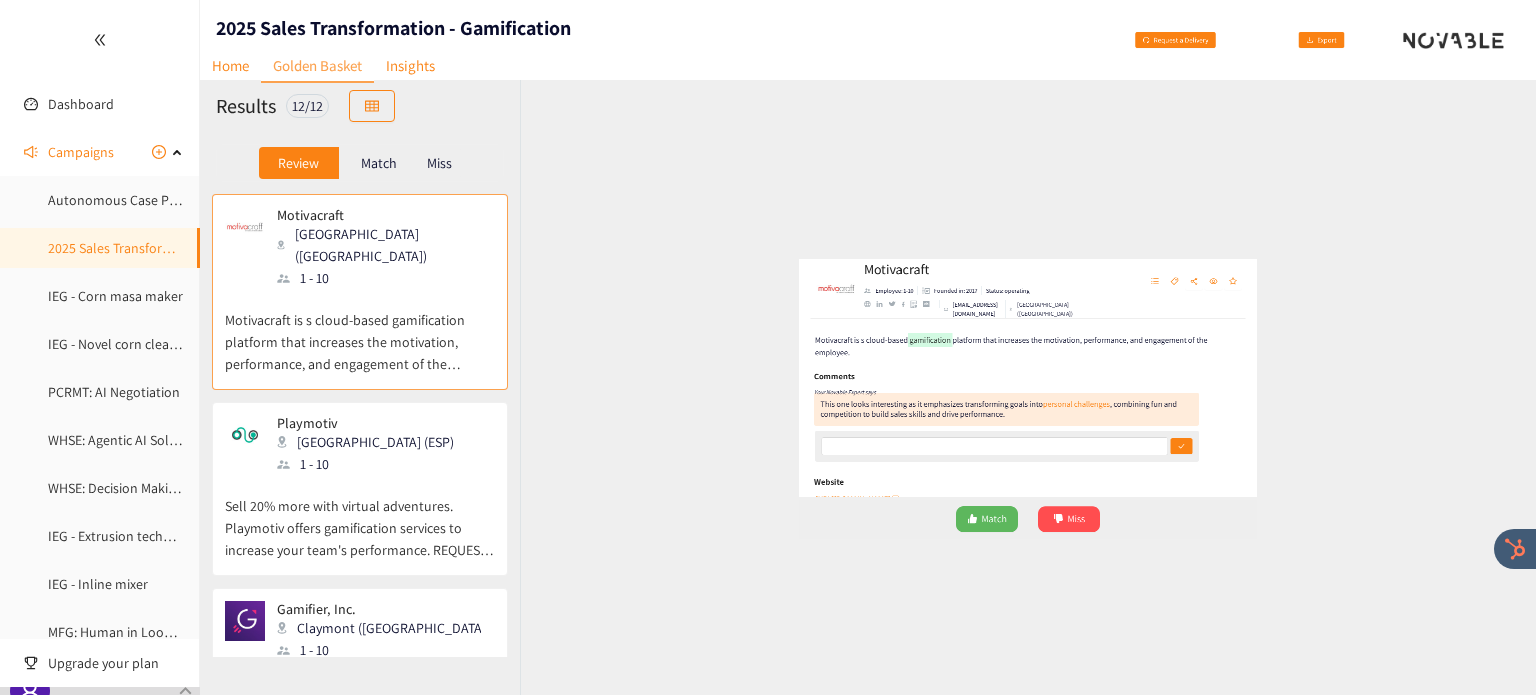 click on "Sell 20% more with virtual adventures. Playmotiv offers gamification services to increase your team's performance. REQUEST YOUR DEMO." at bounding box center (360, 518) 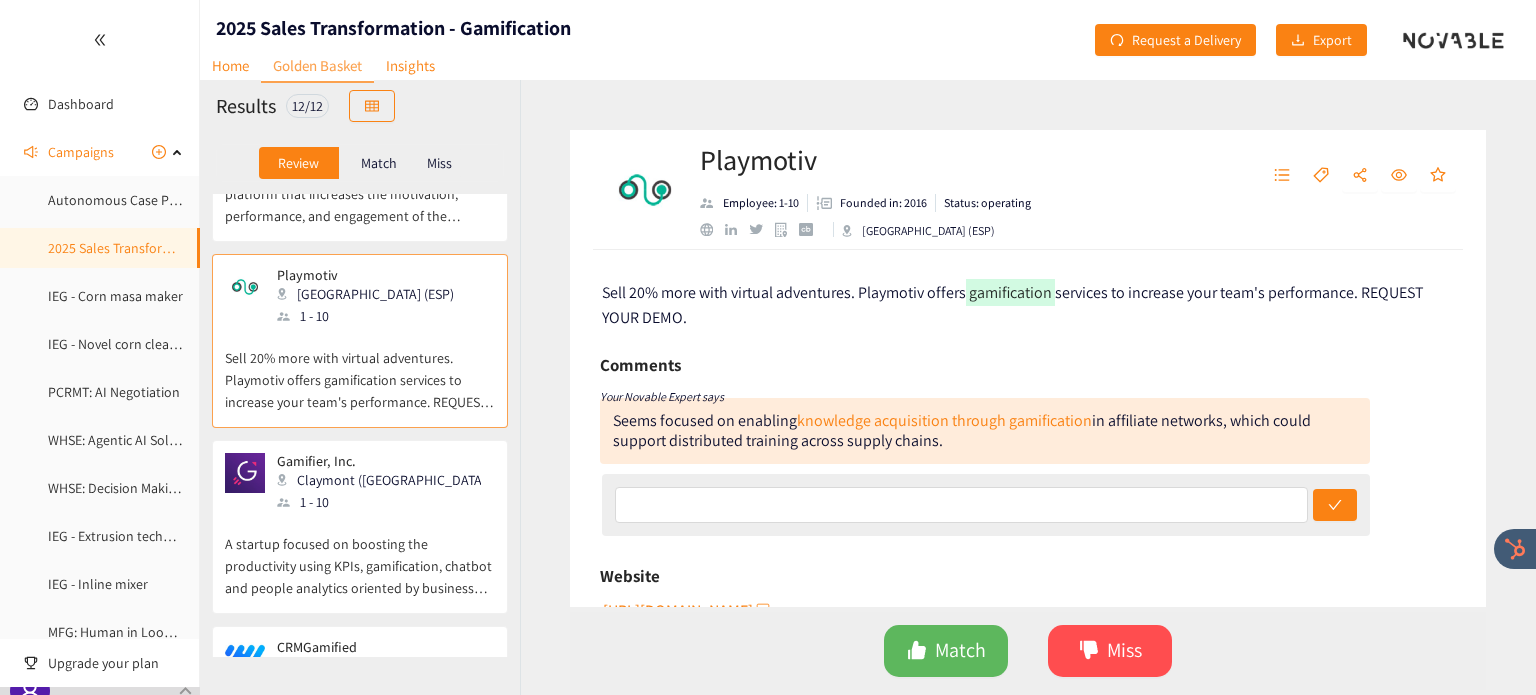 scroll, scrollTop: 152, scrollLeft: 0, axis: vertical 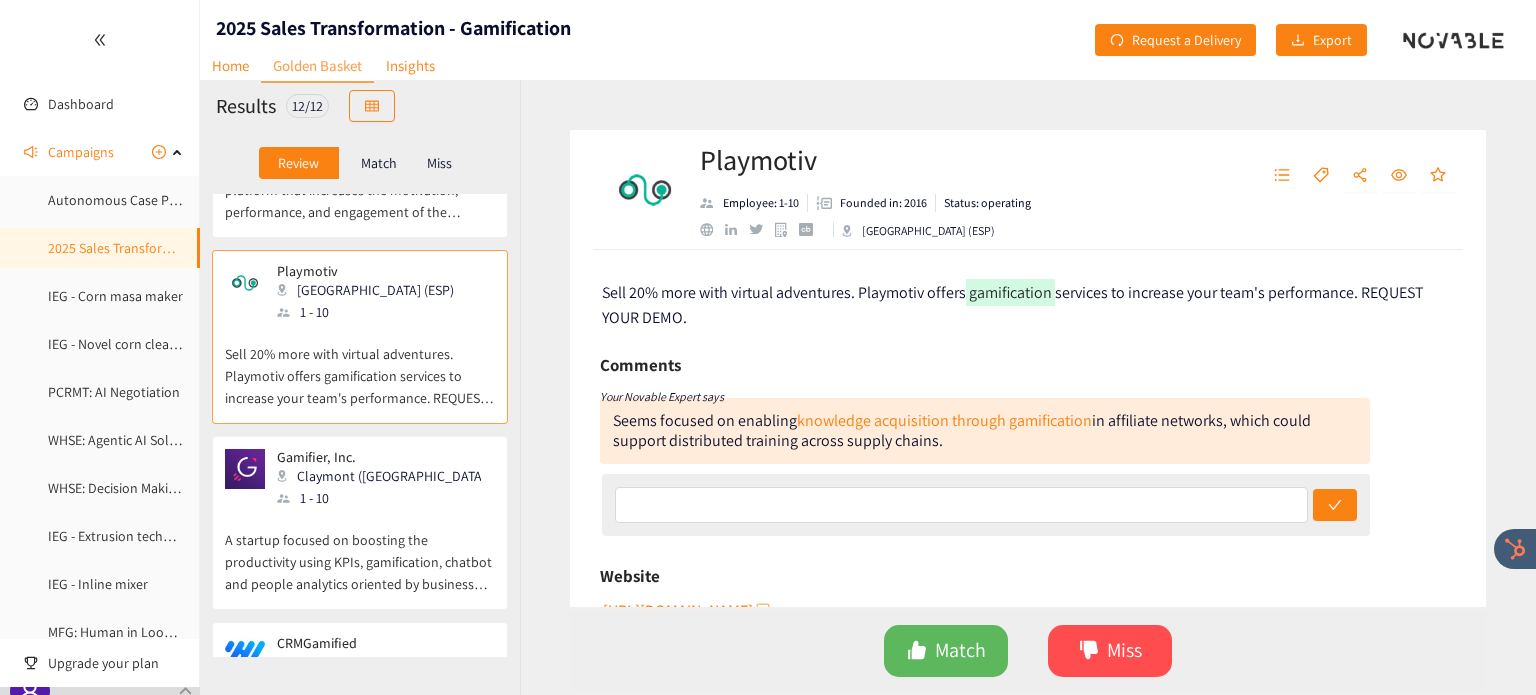 click on "1 - 10" at bounding box center (385, 498) 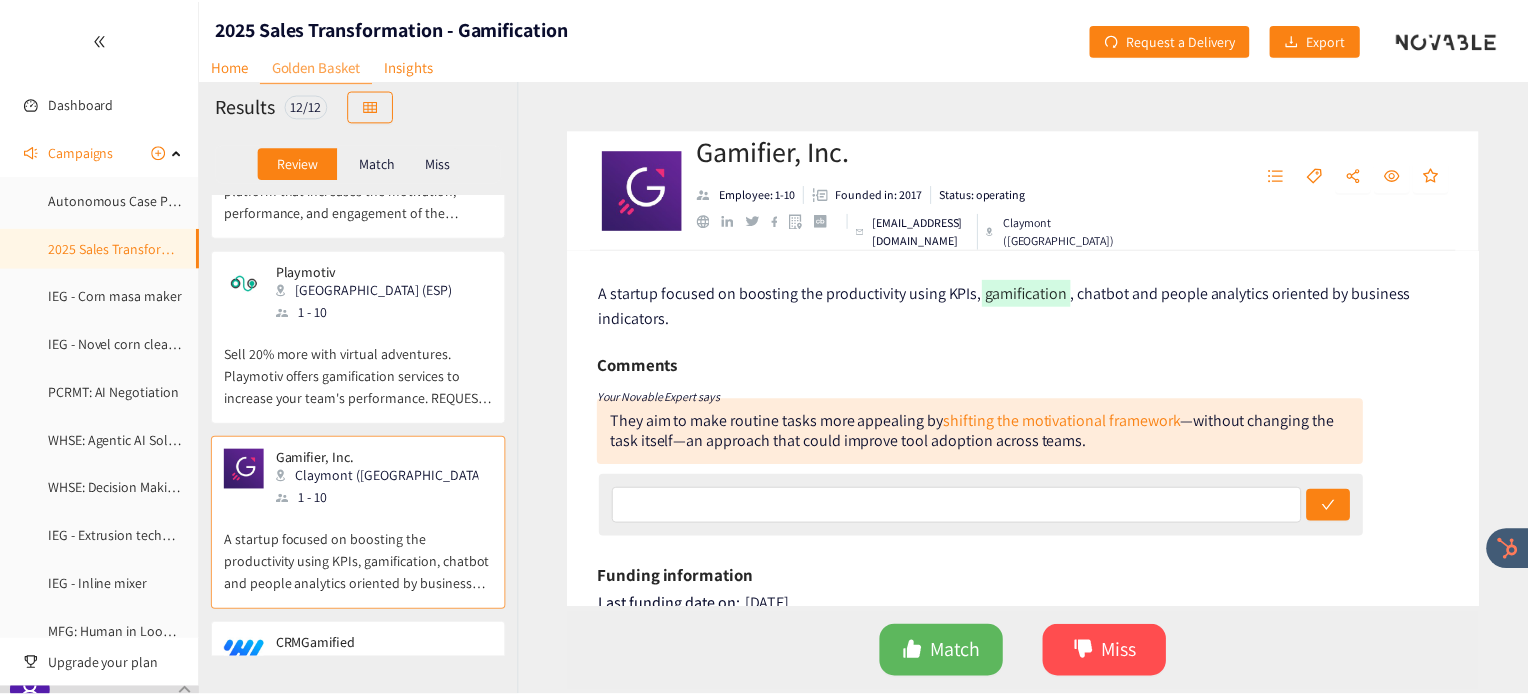 scroll, scrollTop: 0, scrollLeft: 0, axis: both 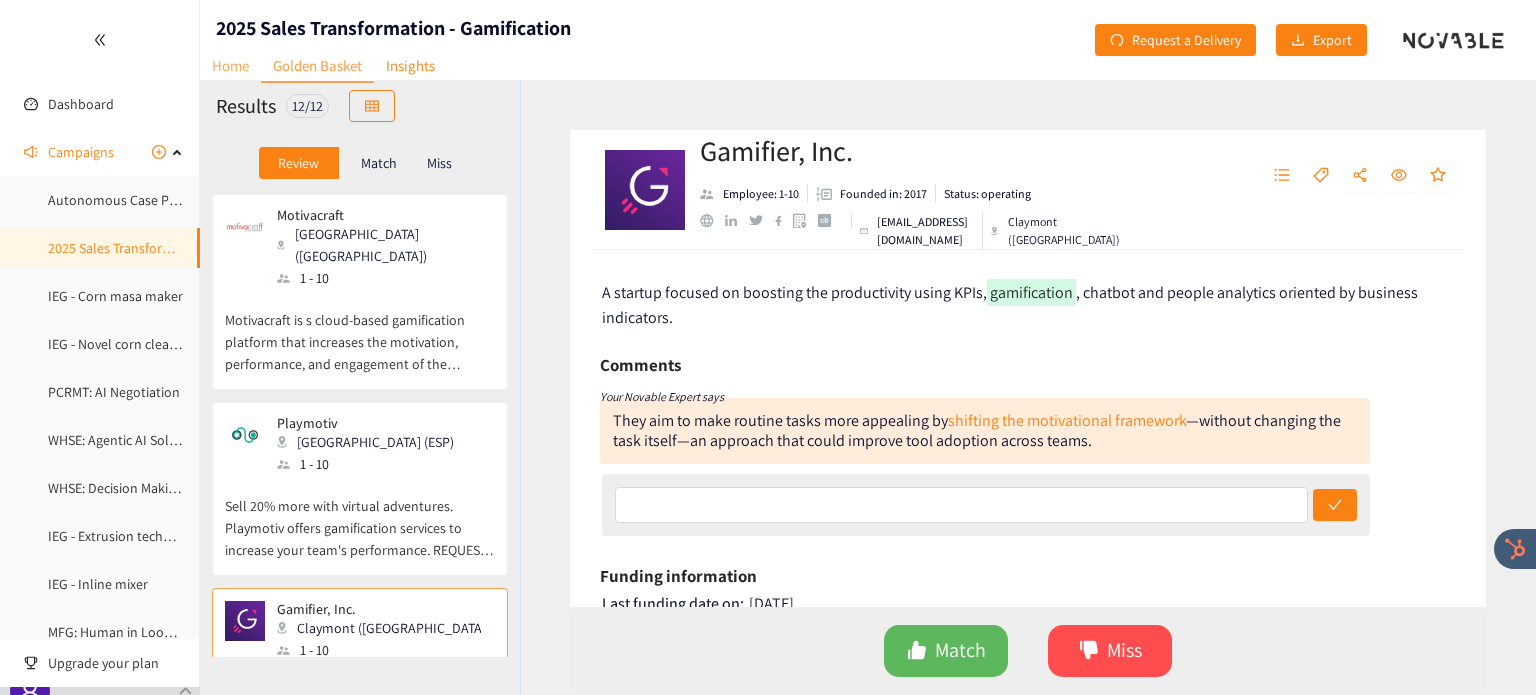 click on "Home" at bounding box center [230, 65] 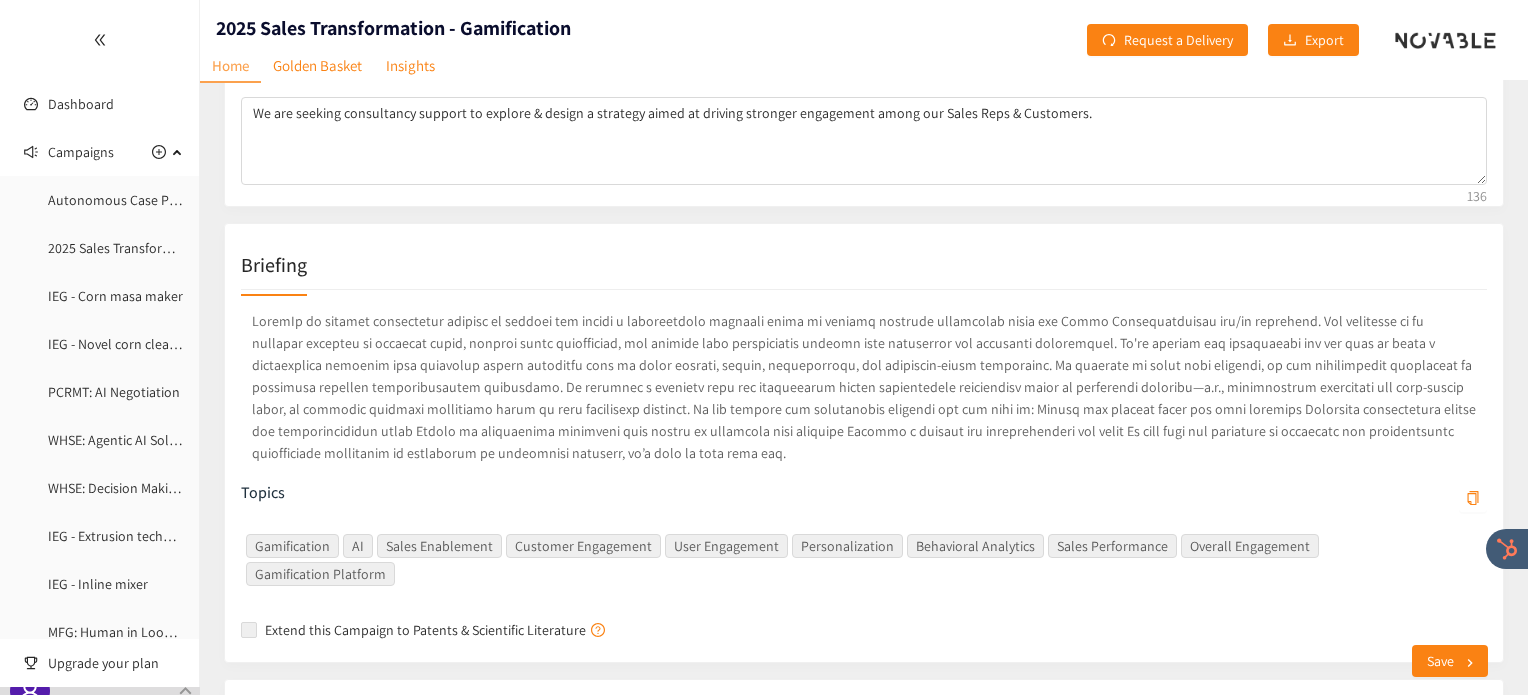 scroll, scrollTop: 228, scrollLeft: 0, axis: vertical 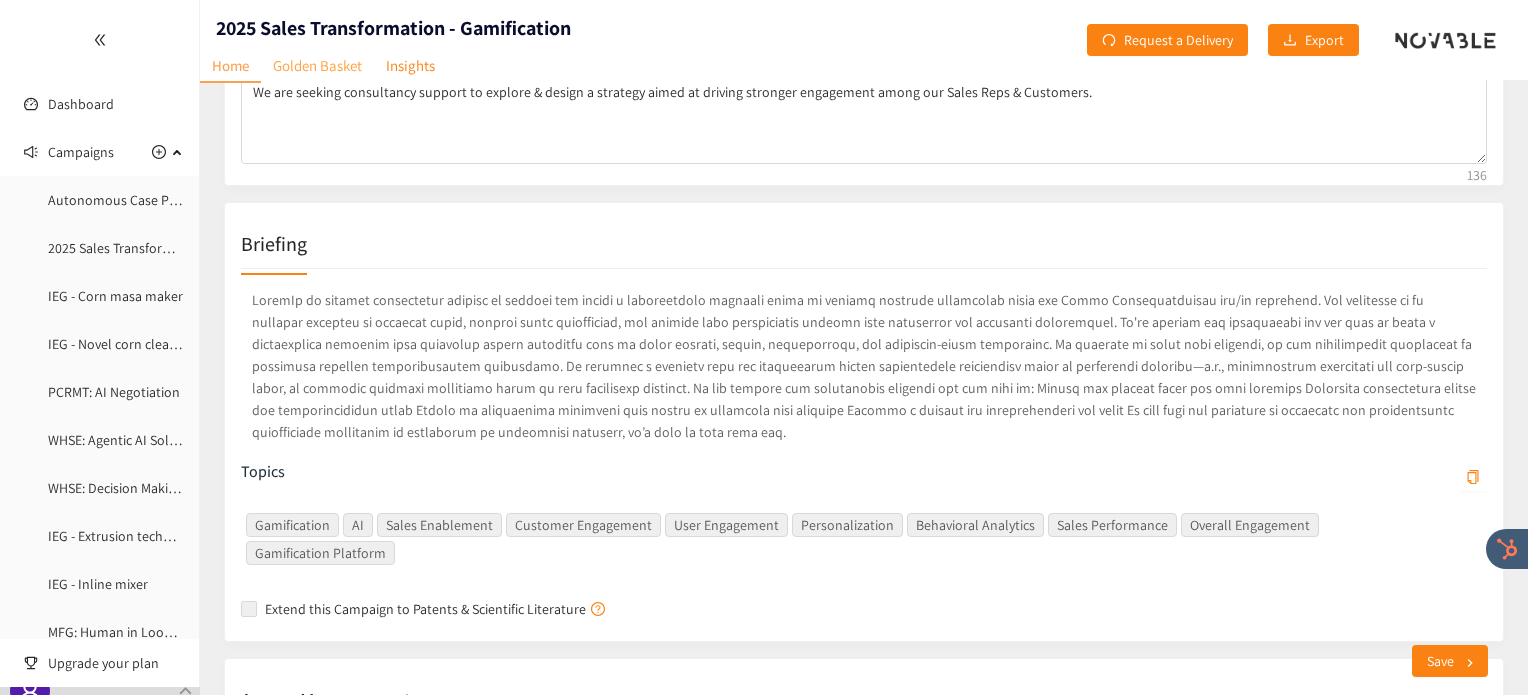 click on "Golden Basket" at bounding box center [317, 65] 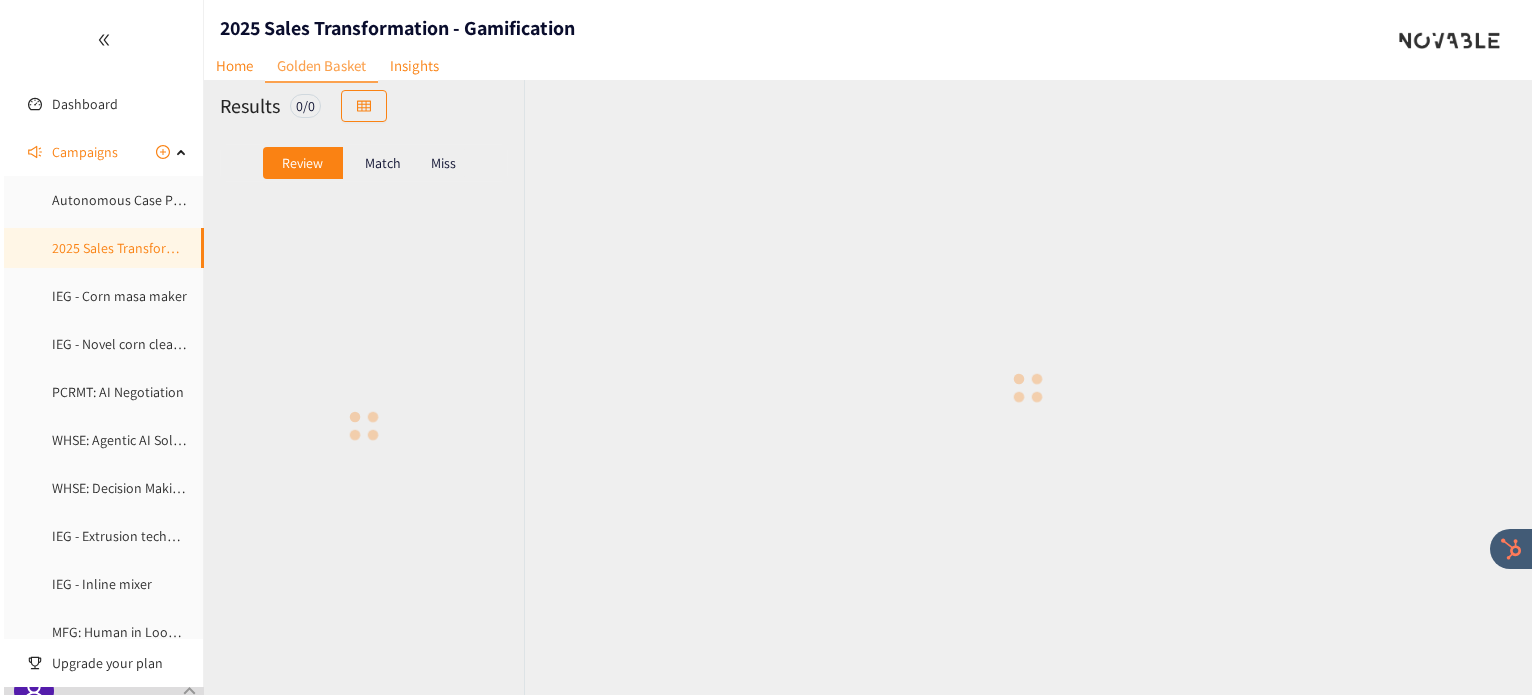 scroll, scrollTop: 0, scrollLeft: 0, axis: both 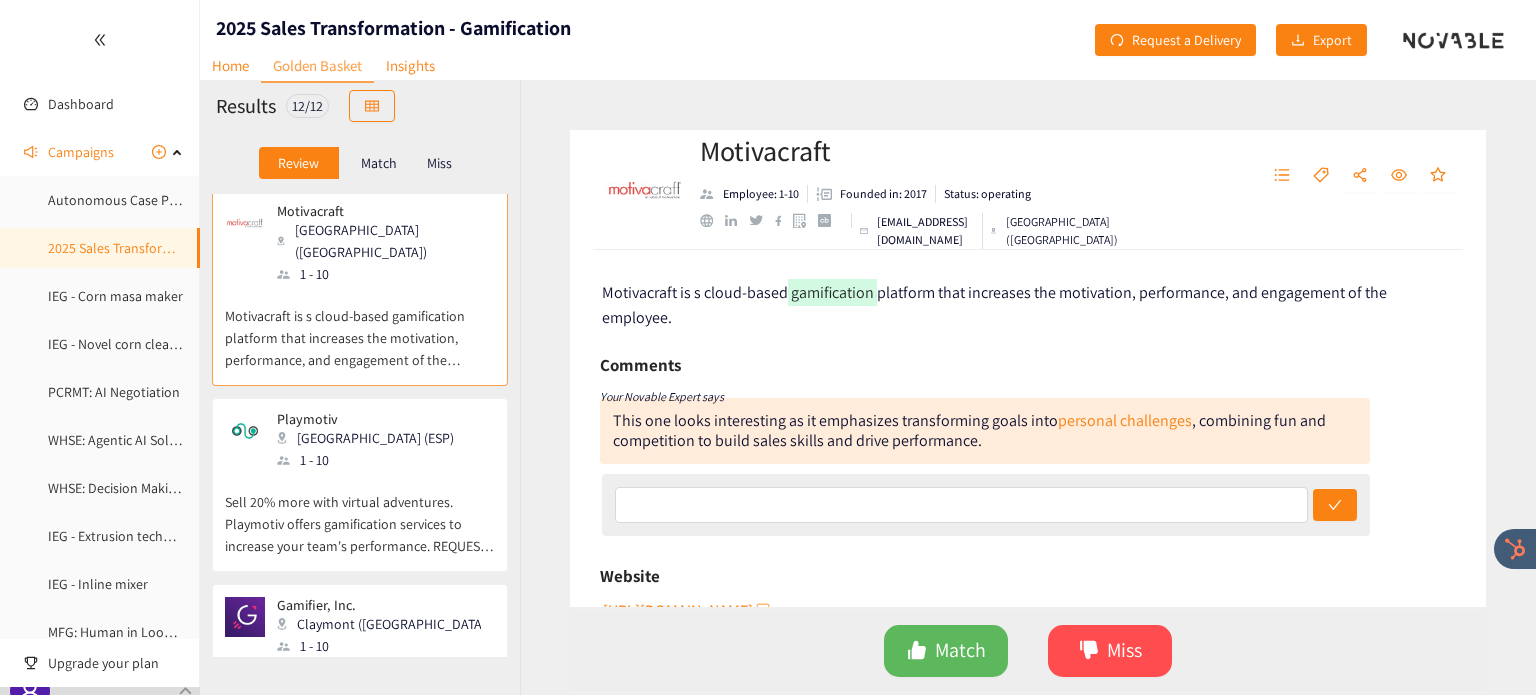 click at bounding box center [706, 220] 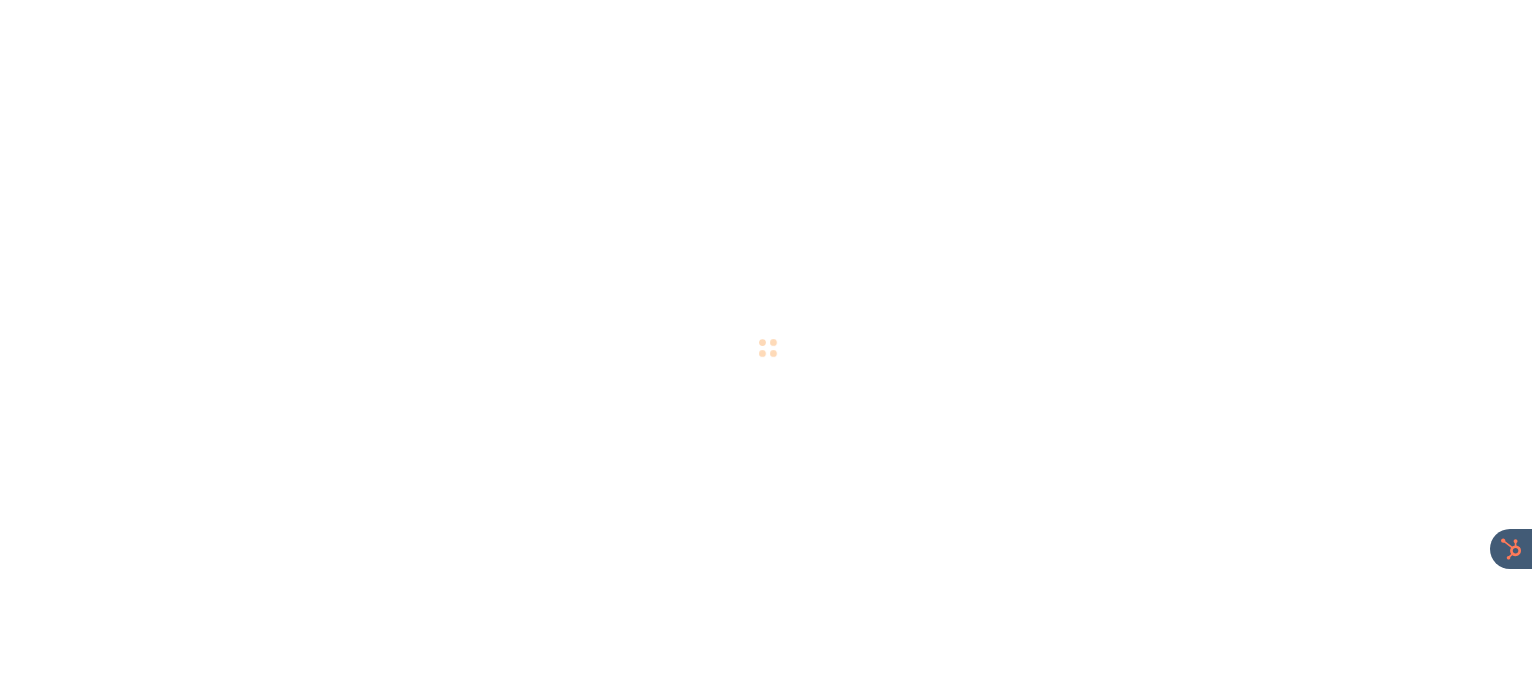 scroll, scrollTop: 0, scrollLeft: 0, axis: both 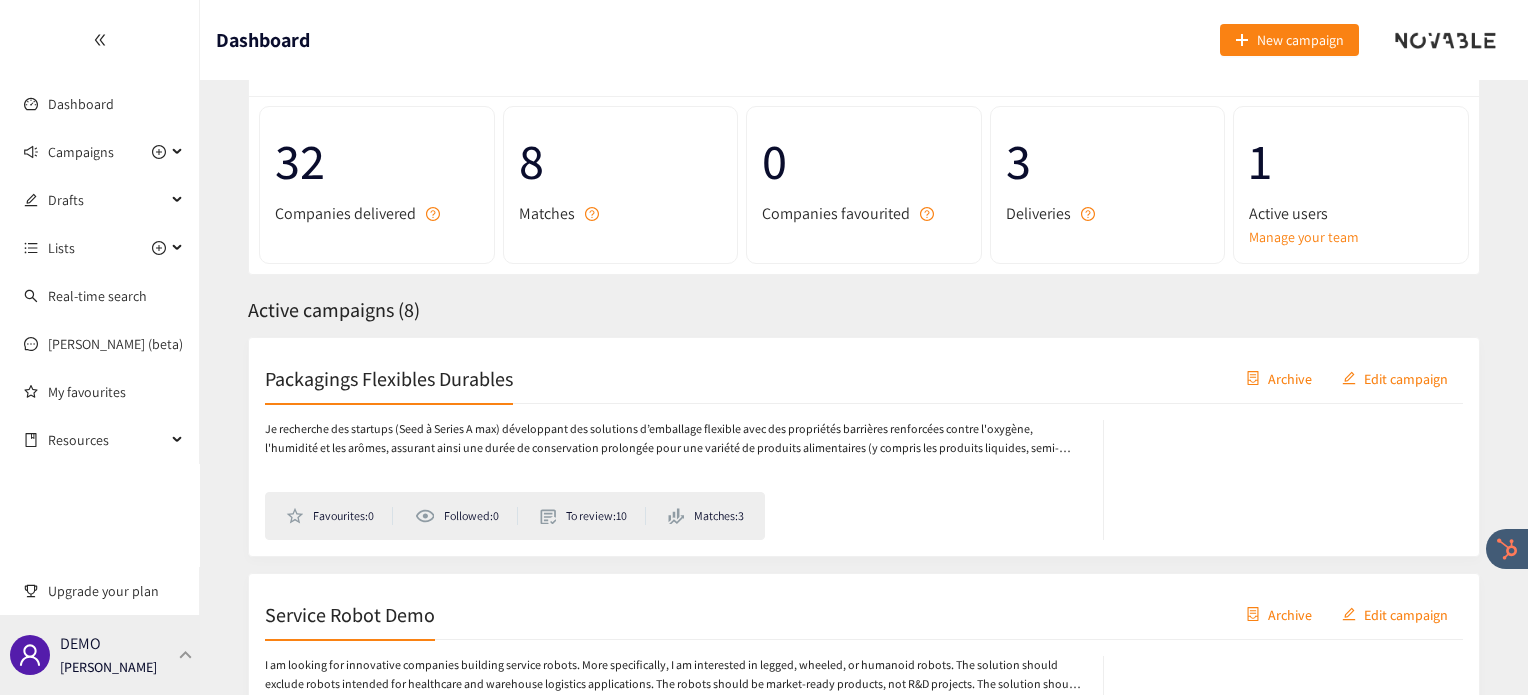 click on "DEMO [PERSON_NAME]" at bounding box center (100, 655) 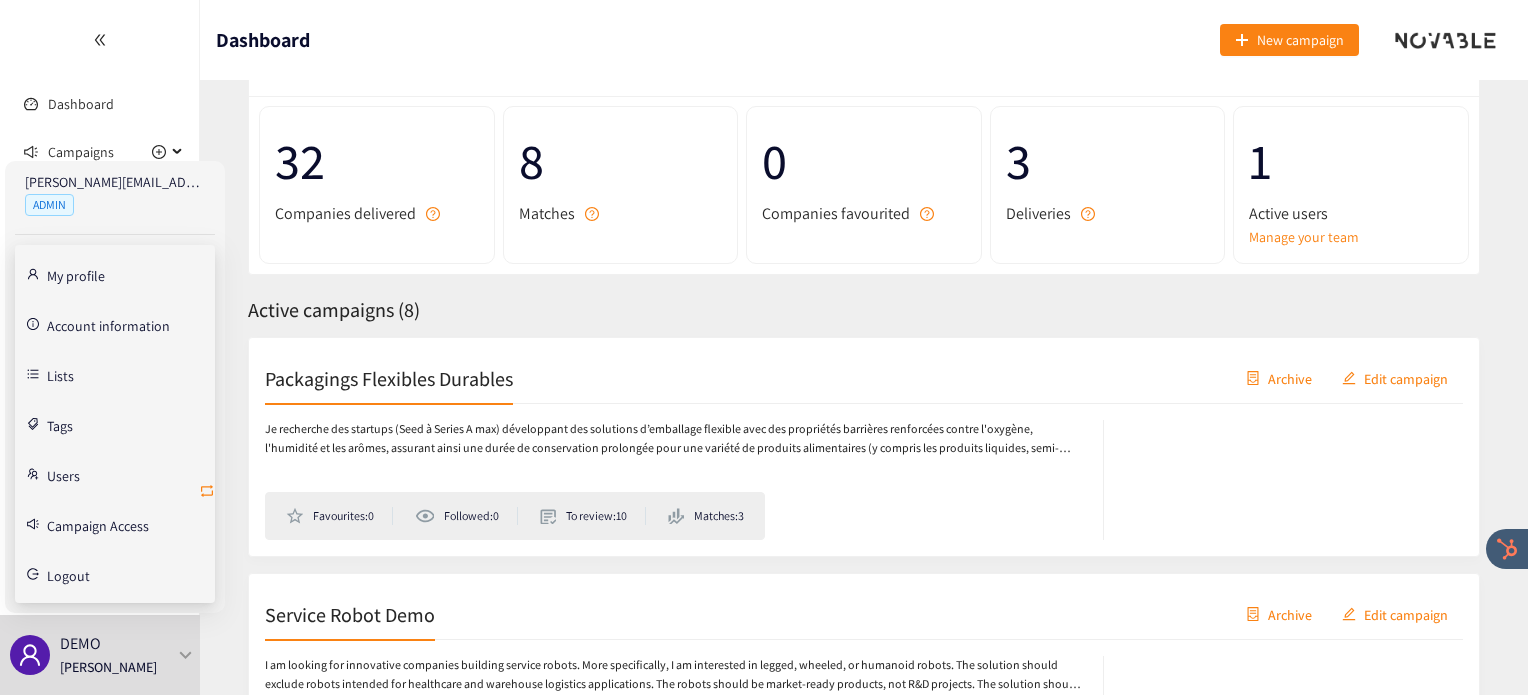 click at bounding box center (207, 492) 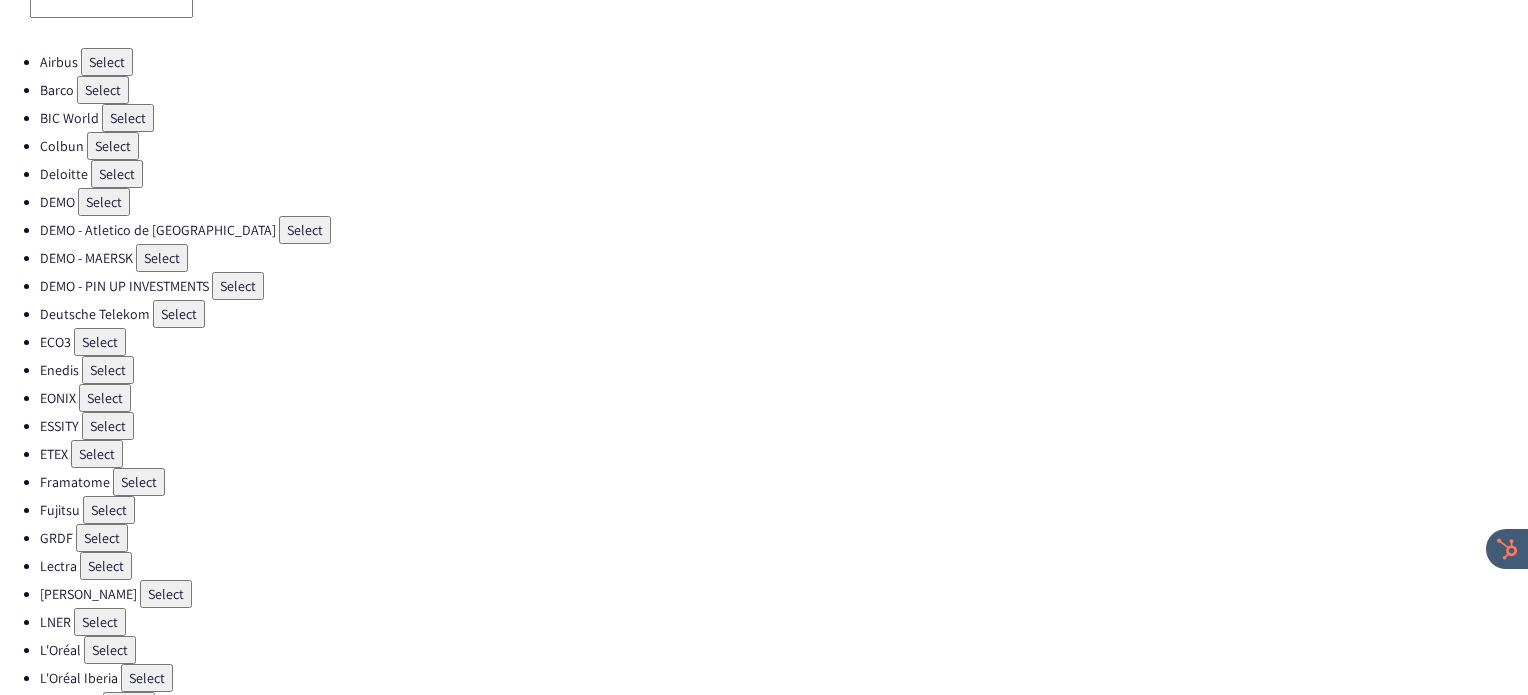 scroll, scrollTop: 104, scrollLeft: 0, axis: vertical 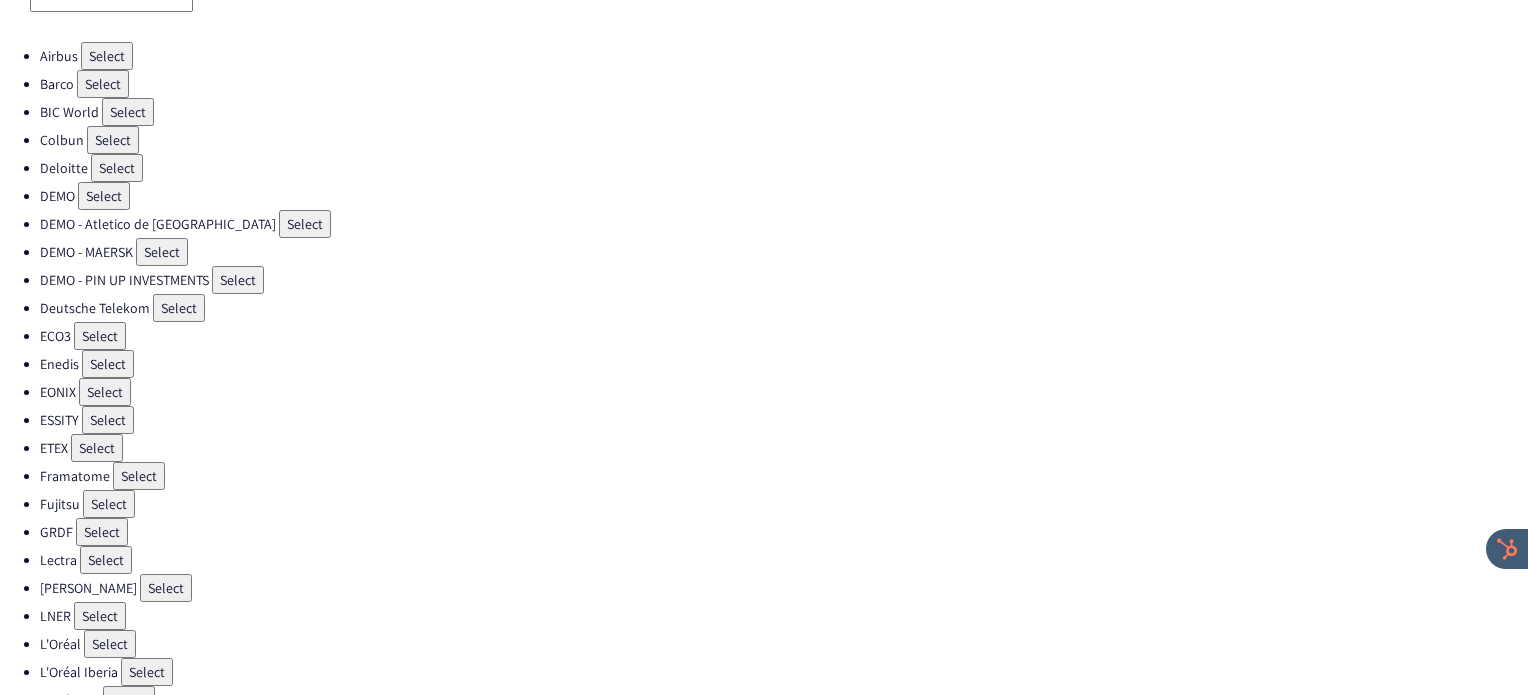 click on "Select" at bounding box center [100, 336] 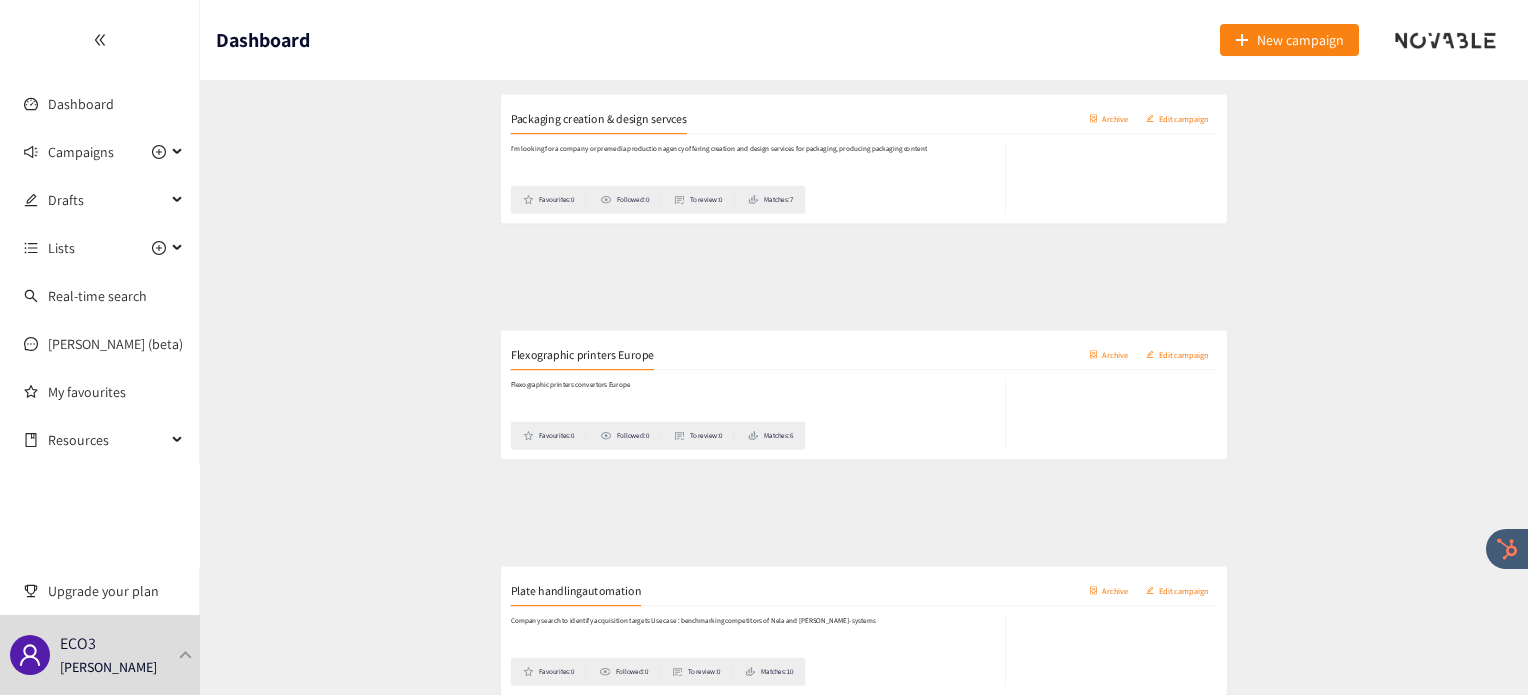 scroll, scrollTop: 1424, scrollLeft: 0, axis: vertical 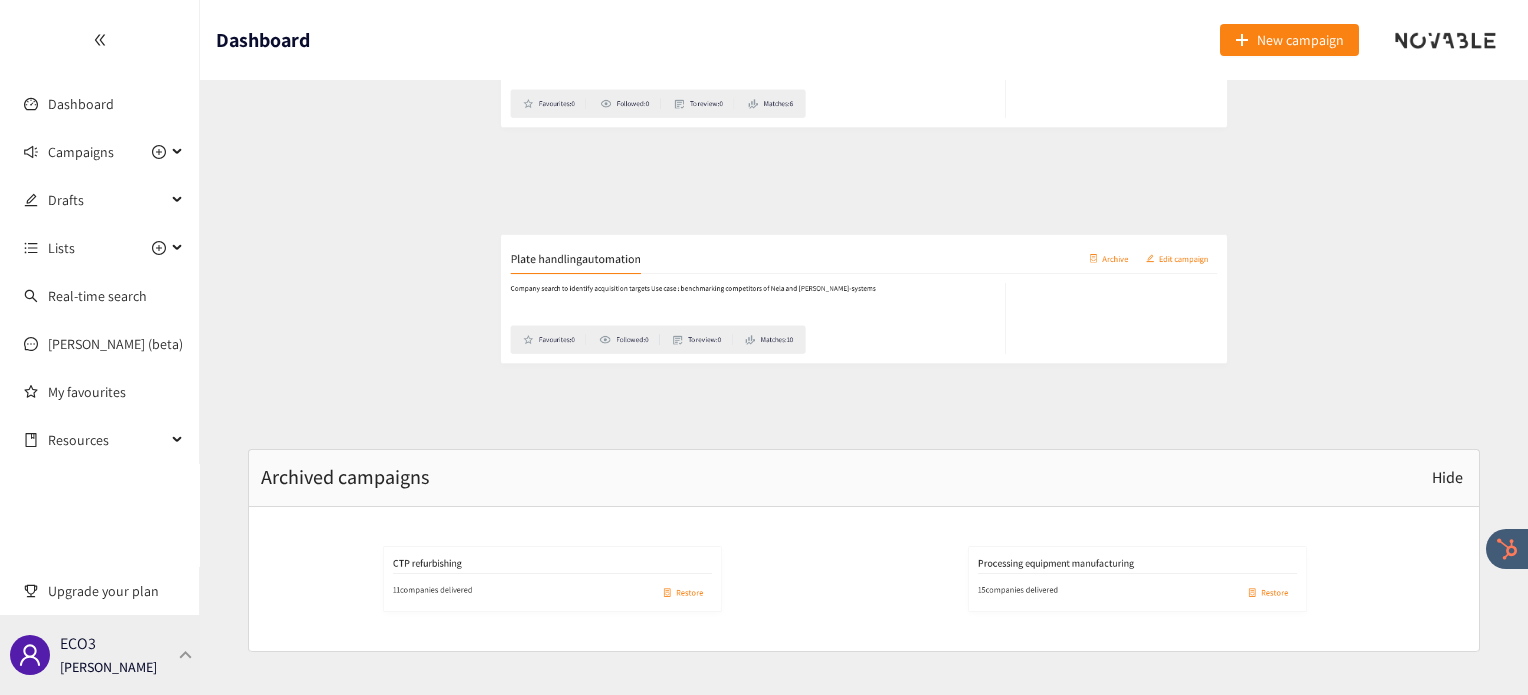 click on "ECO3 Irene Violetta" at bounding box center [100, 655] 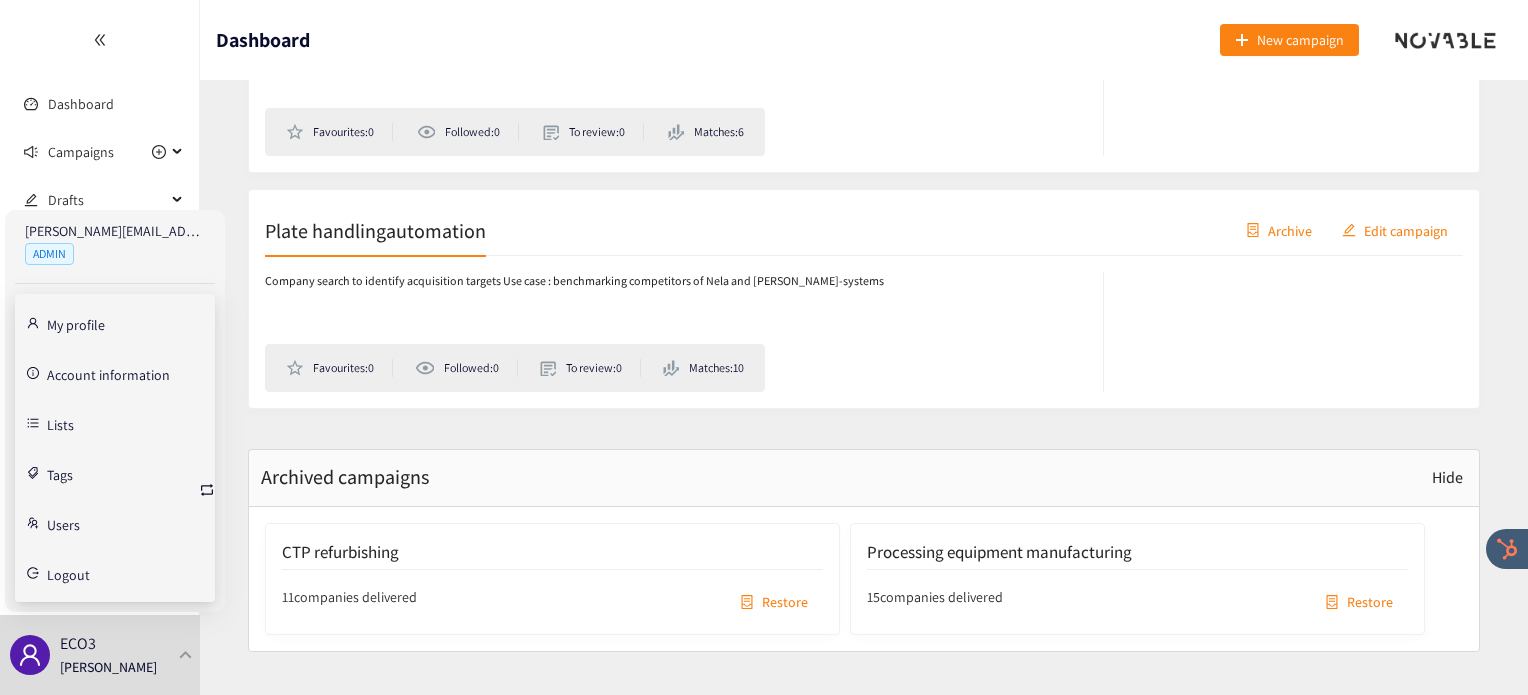 click on "My statistics 127 Companies delivered 38 Matches 0 Companies favourited 10 Deliveries 1 Active users Manage your team Active campaigns ( 6 ) Campaign Title Archive Edit campaign I am looking for a company manufacturing and selling/supplying digital press for packaging or label applications Favourites:  0 Followed:  0 To review:  7 Matches:  0 Dgitalprint commercial Archive Edit campaign I am looking for a company manufacturing and selling digital printers or digital presses for commercial print graphic applications Favourites:  0 Followed:  0 To review:  6 Matches:  0 Digital print Archive Edit campaign I am looking for a company offering digital print systems in commercial print & packaging print markets Favourites:  0 Followed:  0 To review:  0 Matches:  6 Packaging creation & design servces Archive Edit campaign I'm looking for a company or premedia production agency  offering creation and design services for packaging, producing packaging content Favourites:  0 Followed:  0 To review:  0 Matches:  7 0 0 0" at bounding box center [864, -322] 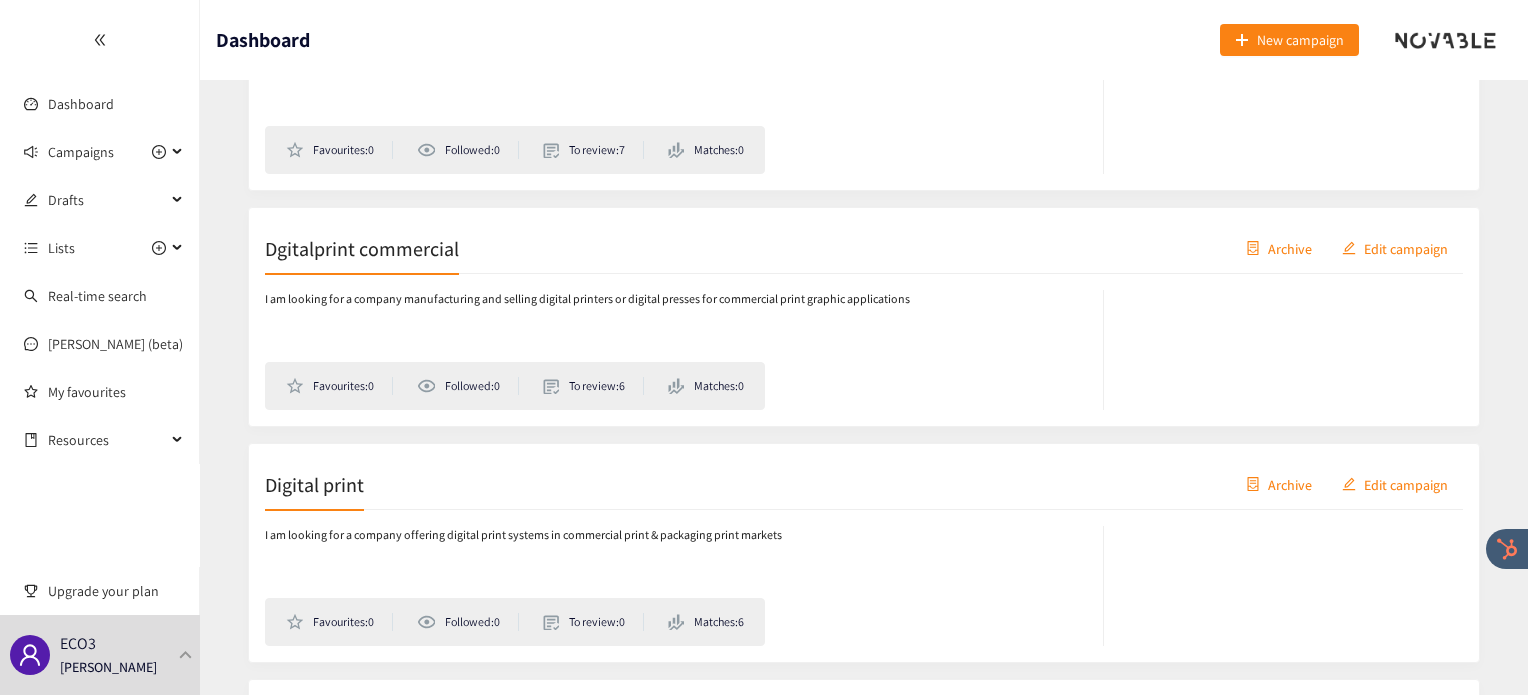 scroll, scrollTop: 460, scrollLeft: 0, axis: vertical 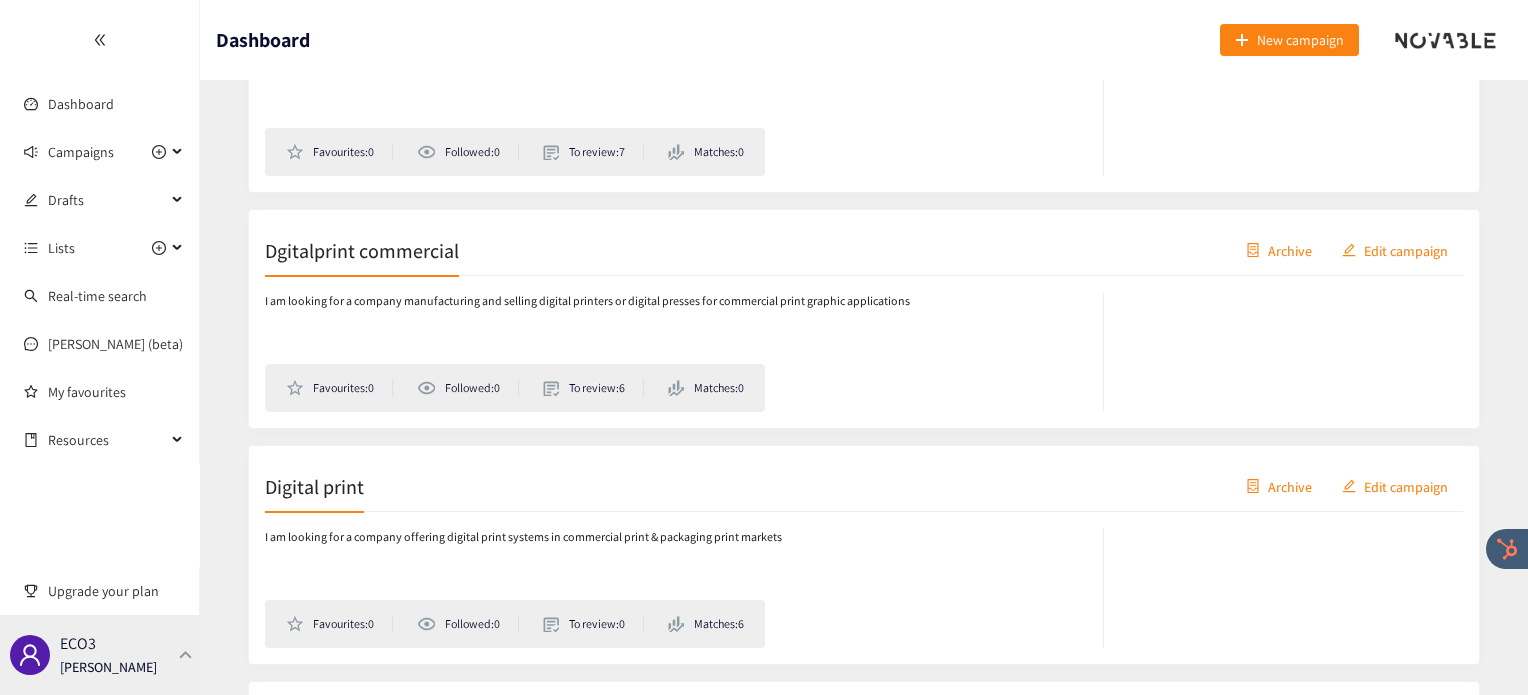 click at bounding box center [186, 654] 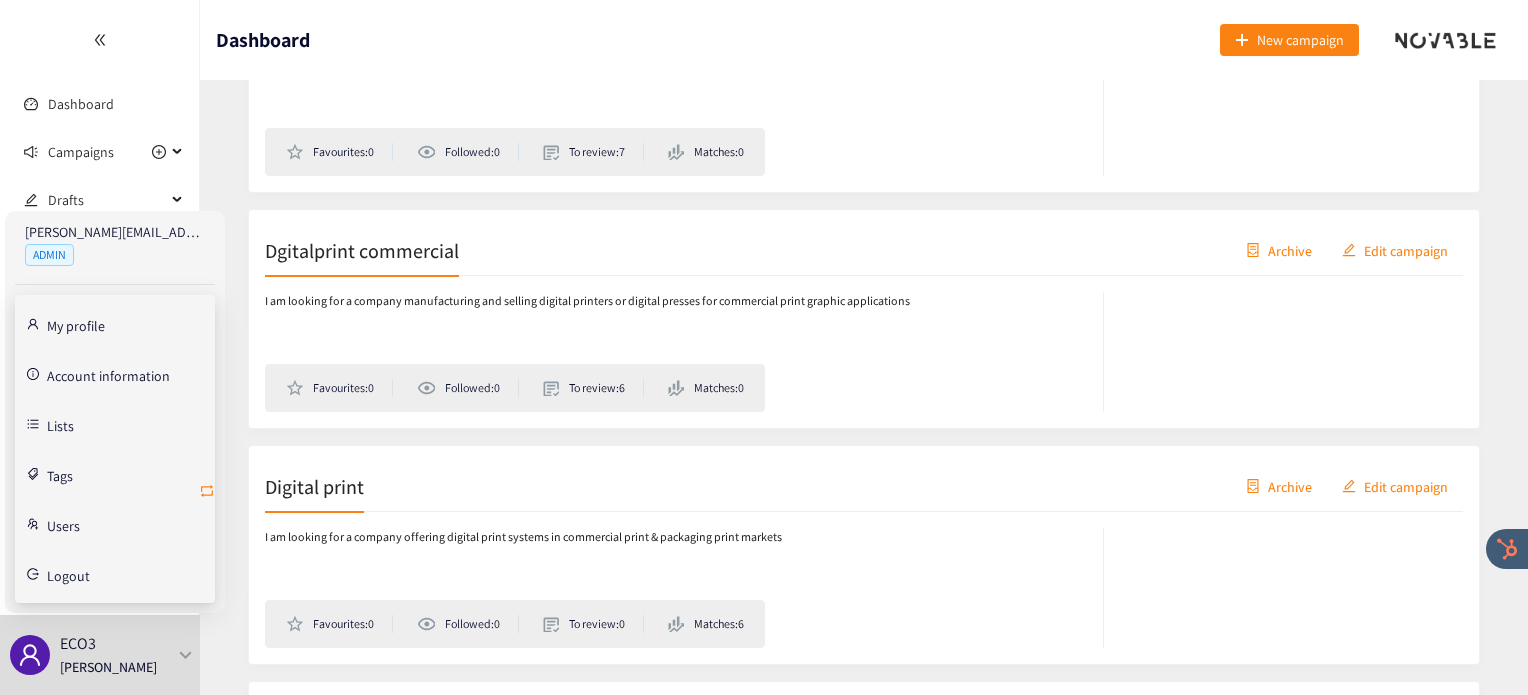 click at bounding box center (207, 492) 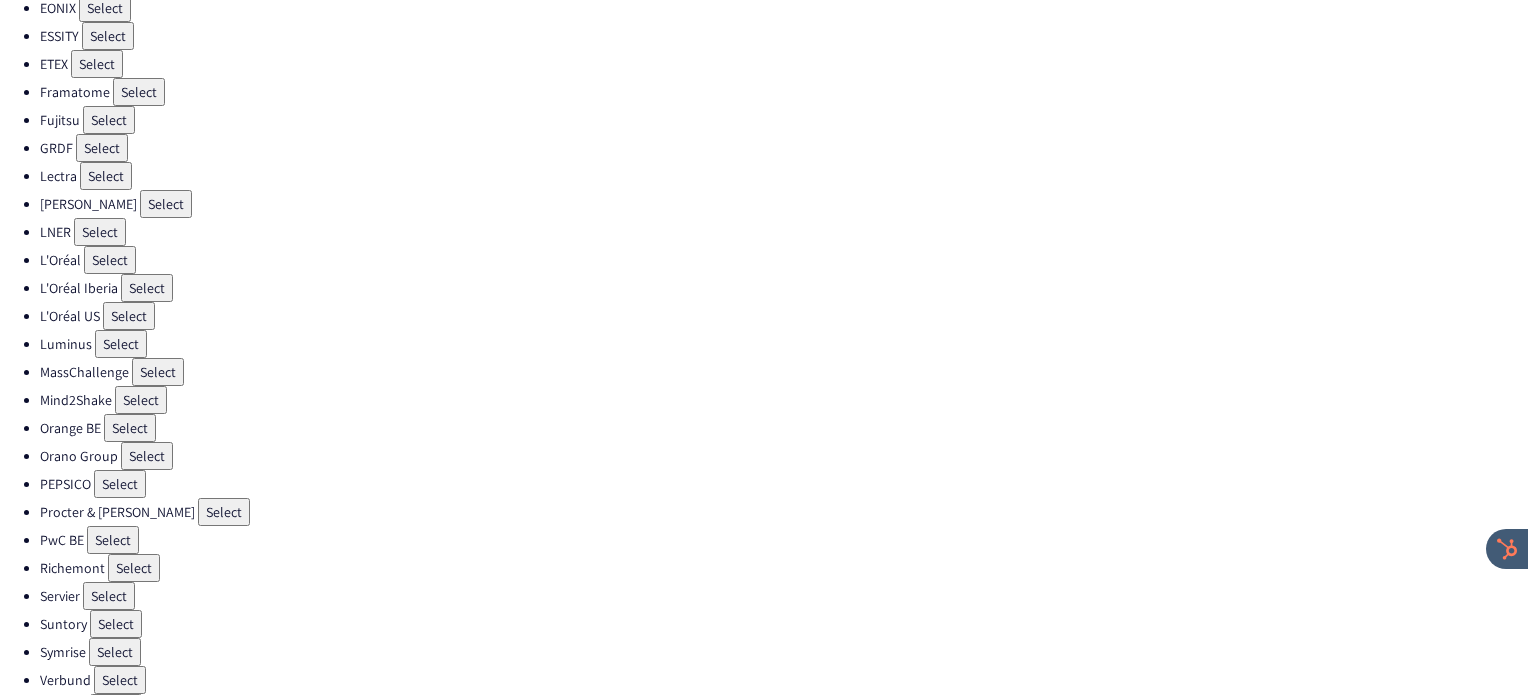 scroll, scrollTop: 479, scrollLeft: 0, axis: vertical 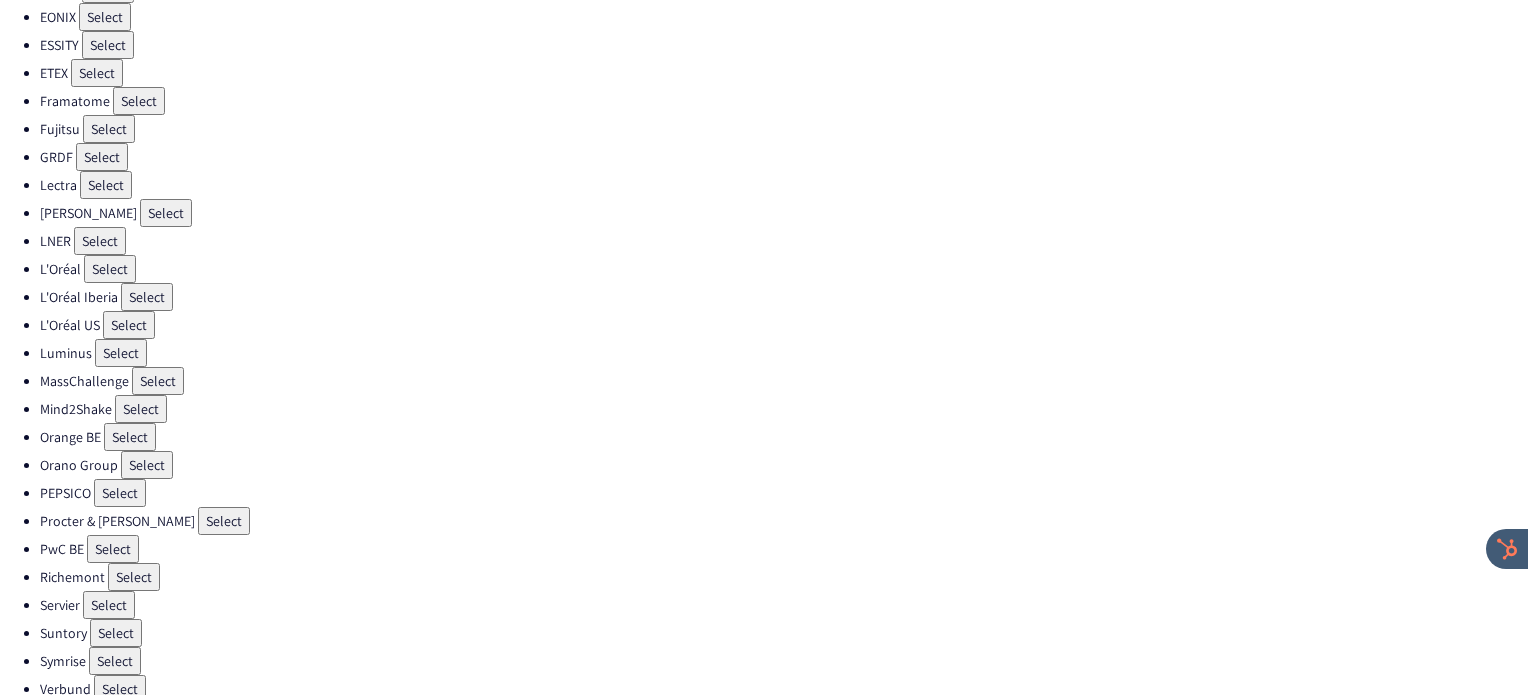 click on "Select" at bounding box center [106, 185] 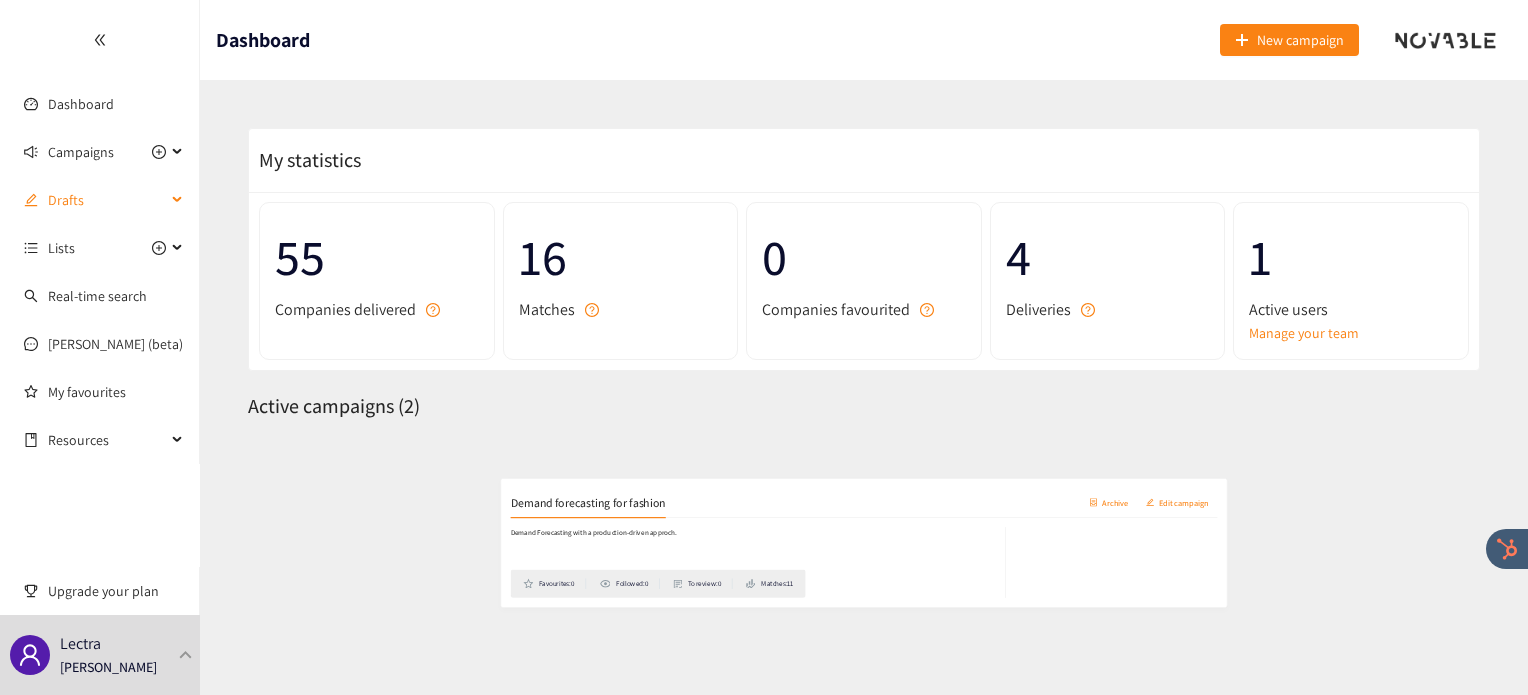 click on "Drafts" at bounding box center (107, 200) 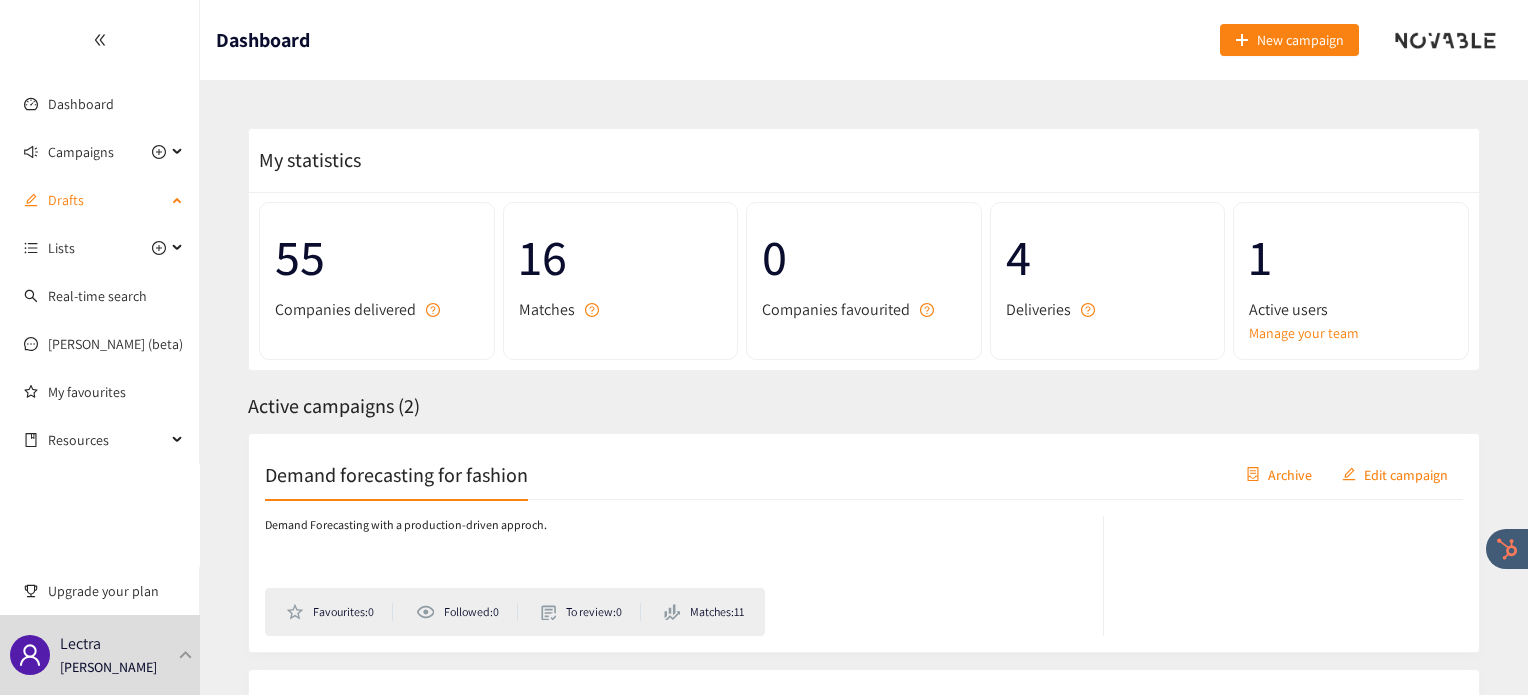 click on "Drafts" at bounding box center (107, 200) 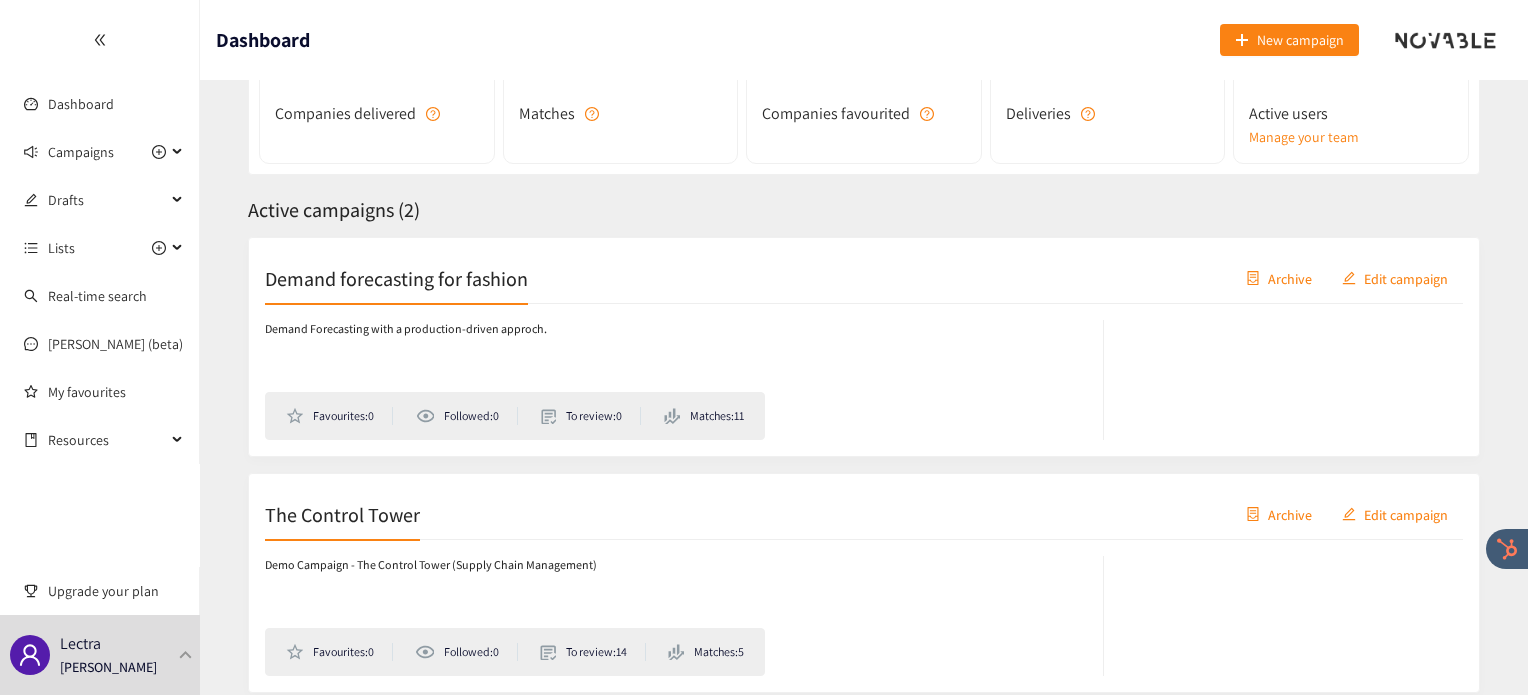 scroll, scrollTop: 0, scrollLeft: 0, axis: both 